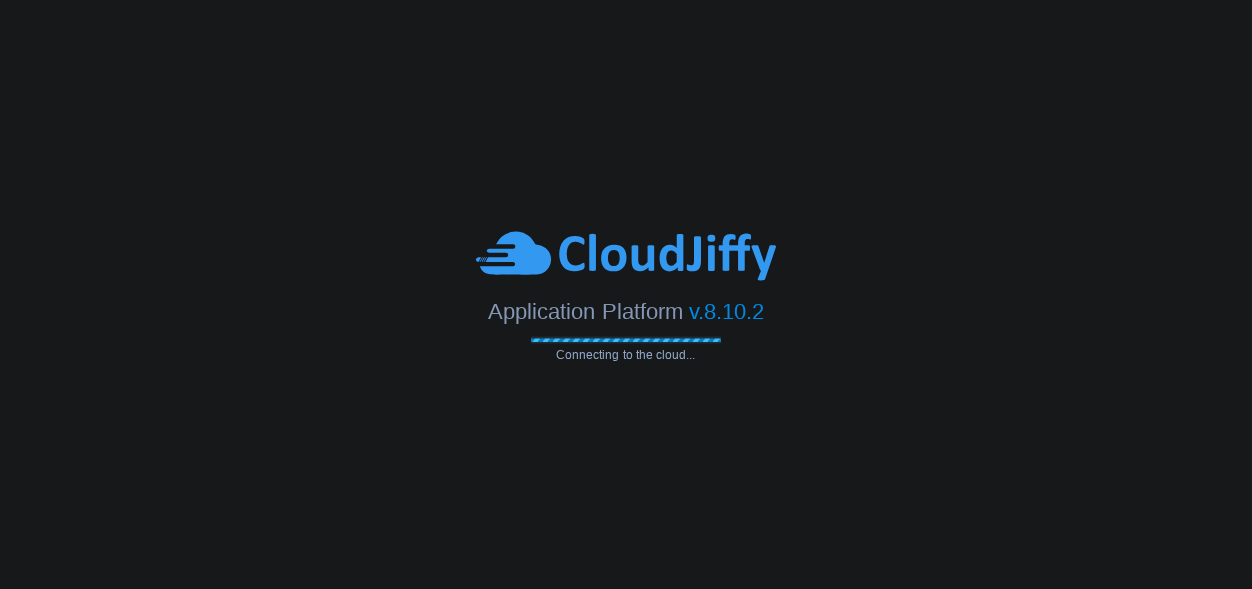scroll, scrollTop: 0, scrollLeft: 0, axis: both 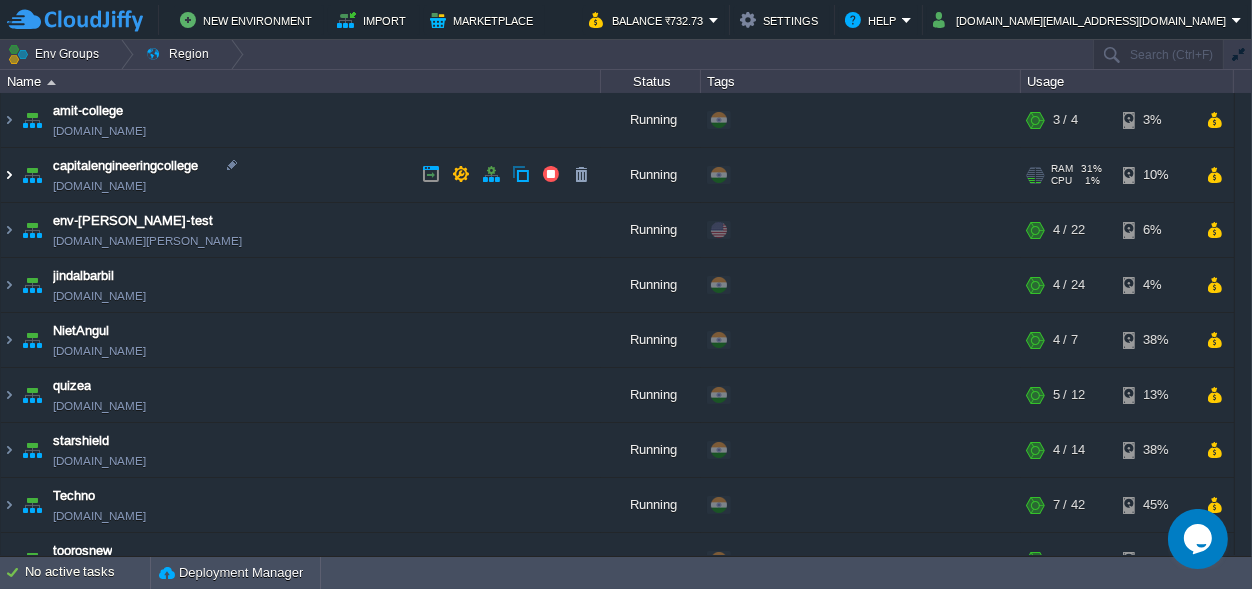 click at bounding box center (9, 175) 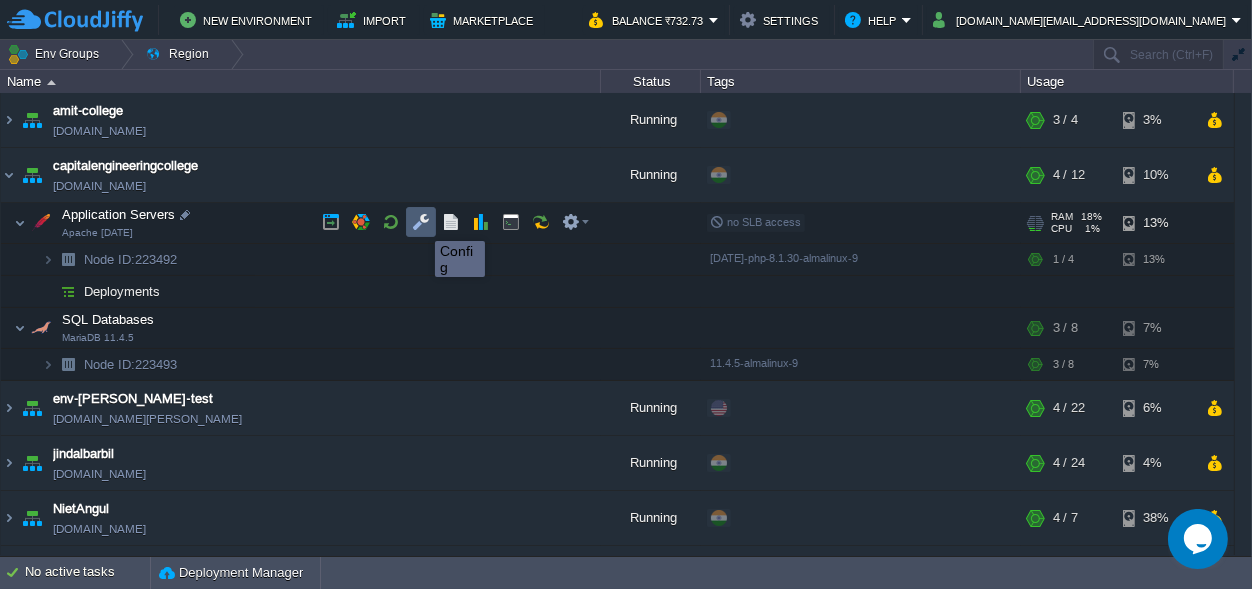 click at bounding box center [421, 222] 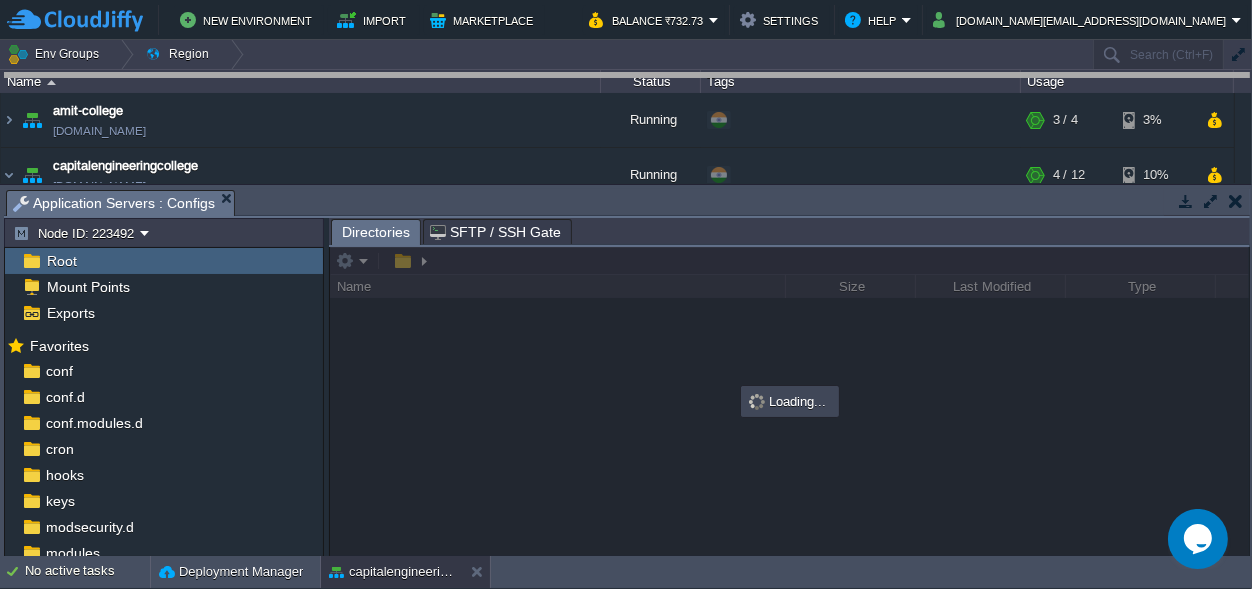 drag, startPoint x: 588, startPoint y: 200, endPoint x: 496, endPoint y: -78, distance: 292.8276 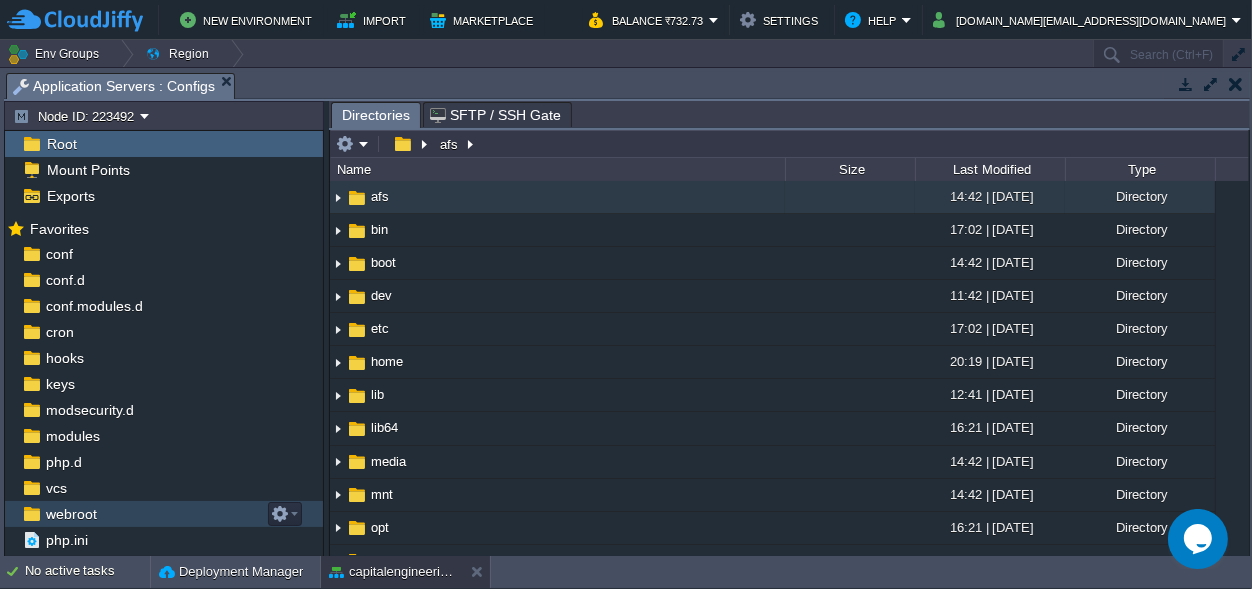 click on "webroot" at bounding box center [71, 514] 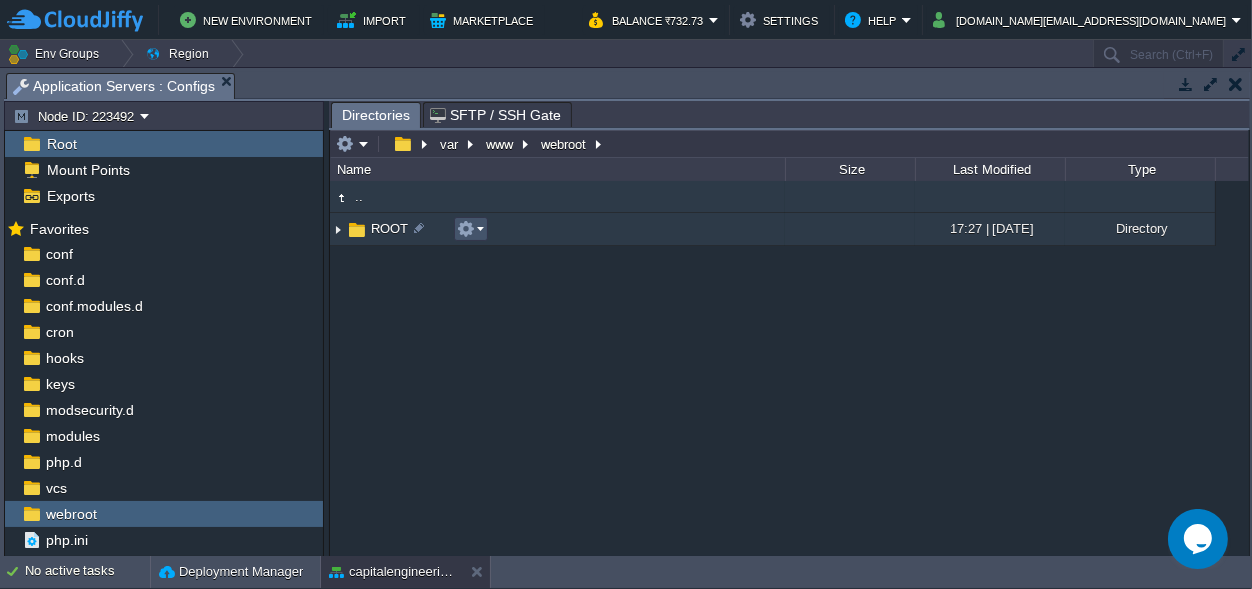 click at bounding box center [466, 229] 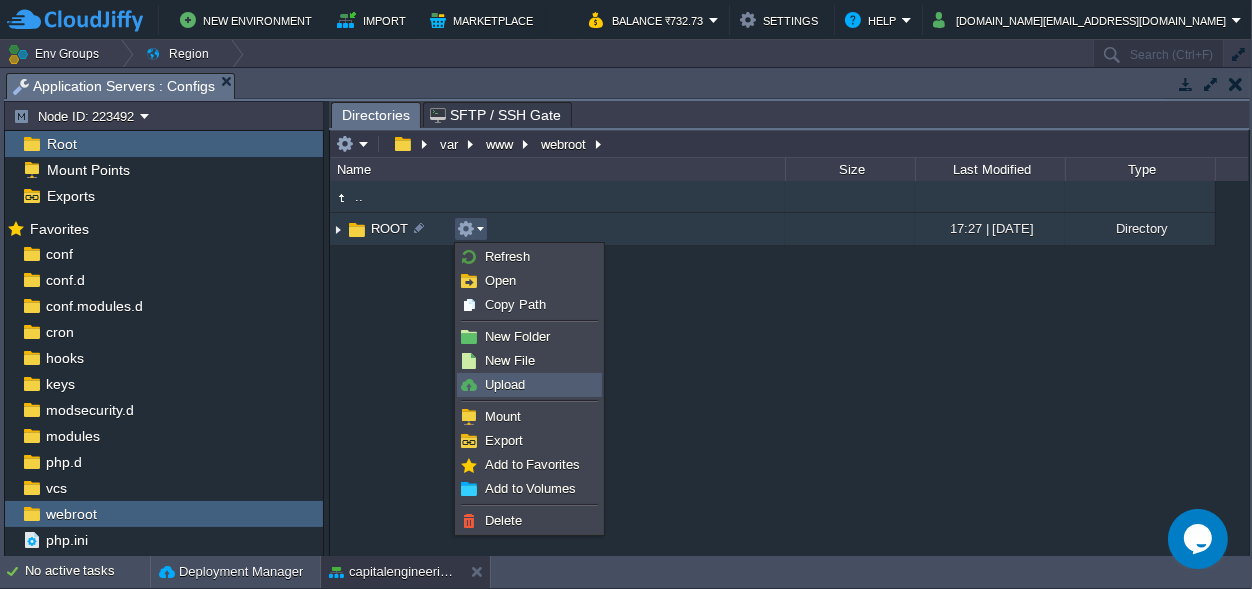 click on "Upload" at bounding box center [529, 385] 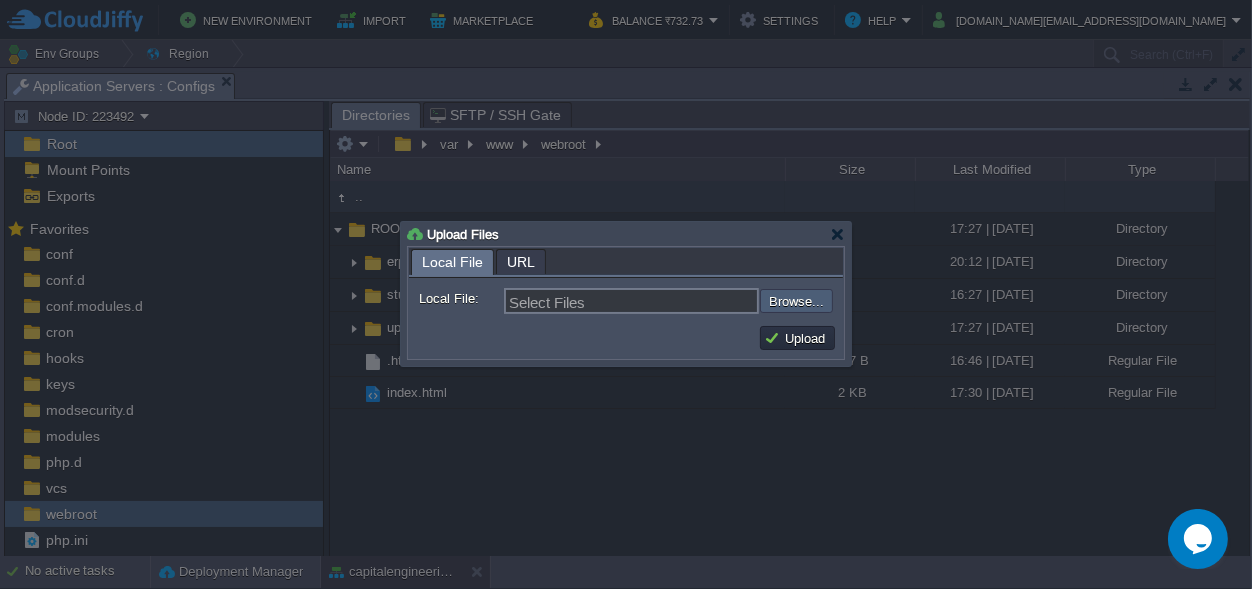 click at bounding box center [706, 301] 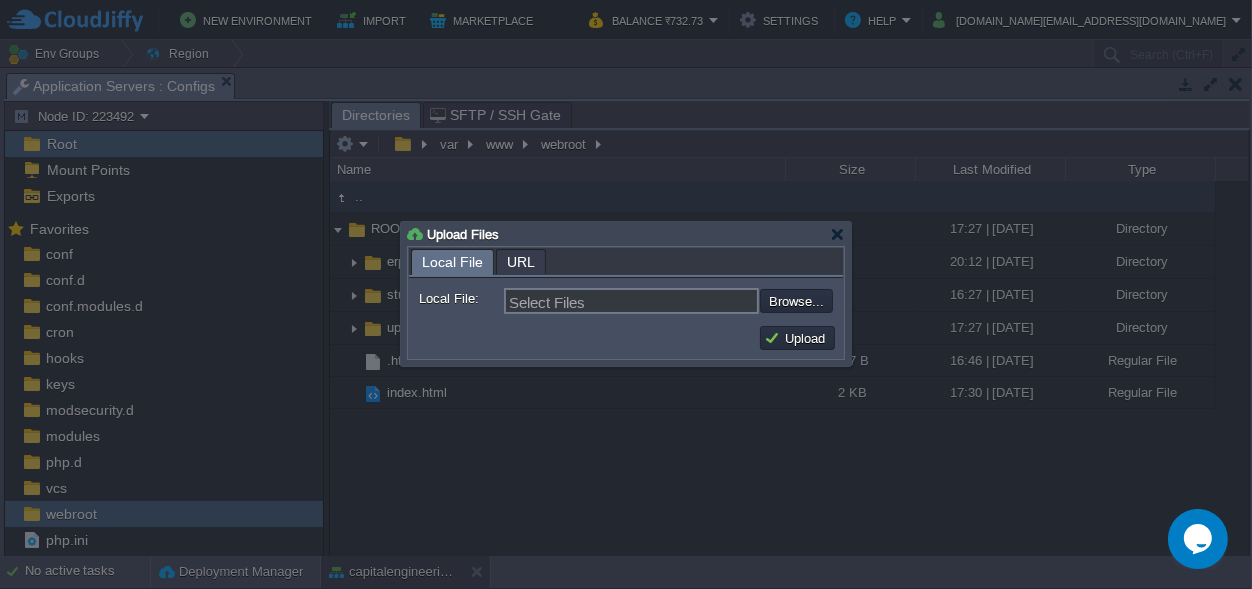 type on "C:\fakepath\zip(1).php" 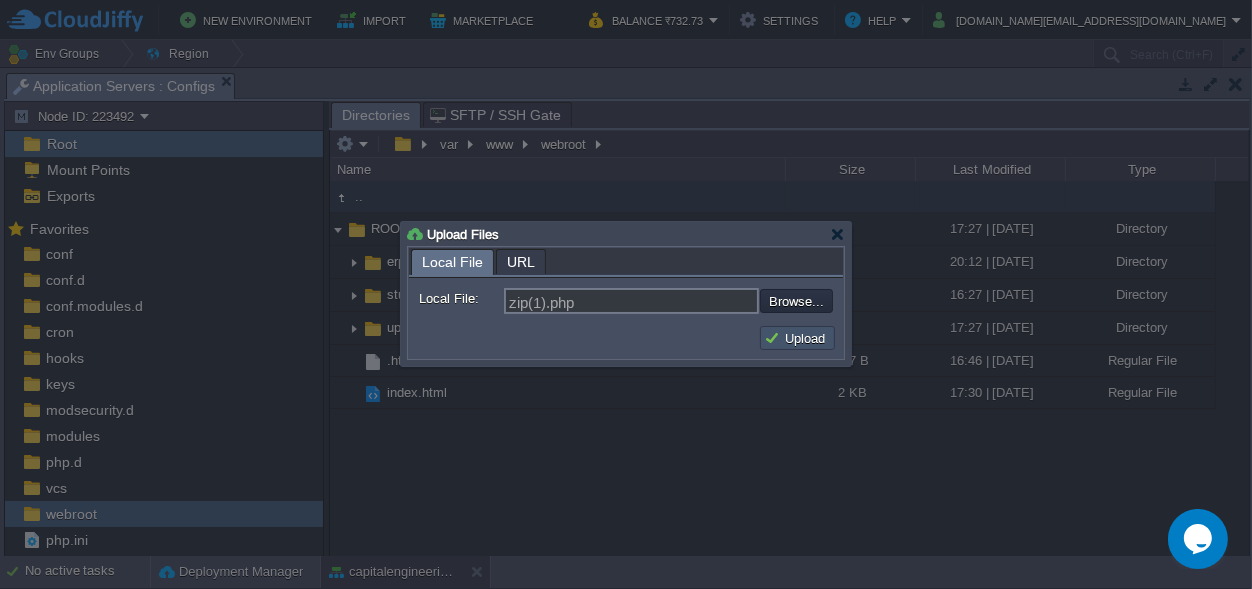 click on "Upload" at bounding box center [797, 338] 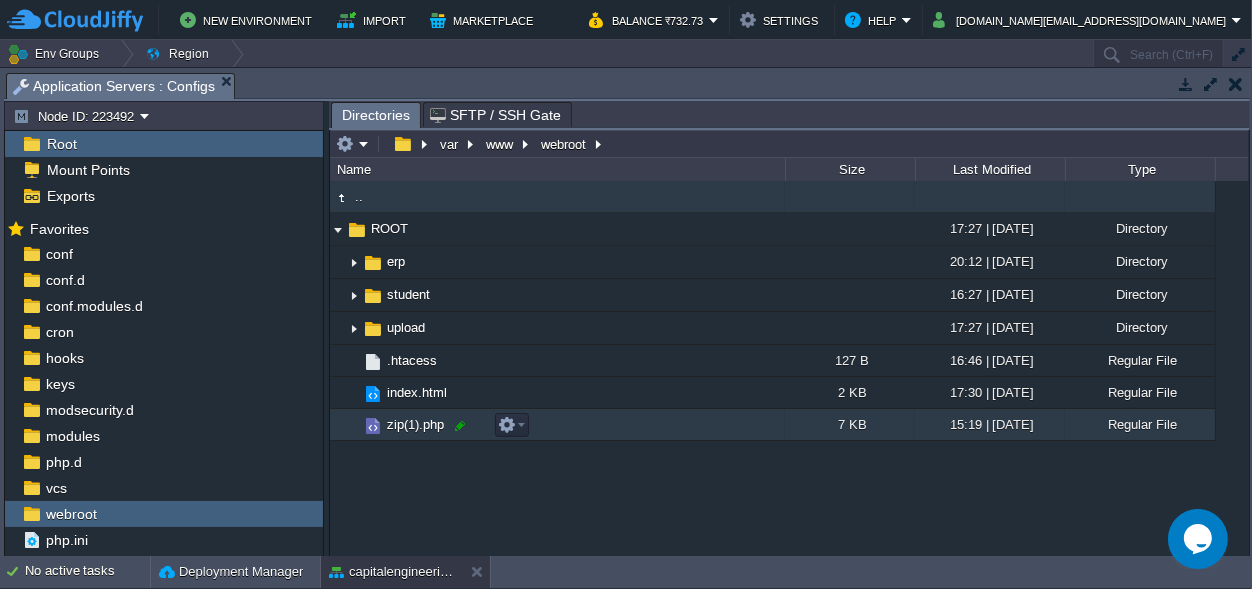 click at bounding box center [460, 426] 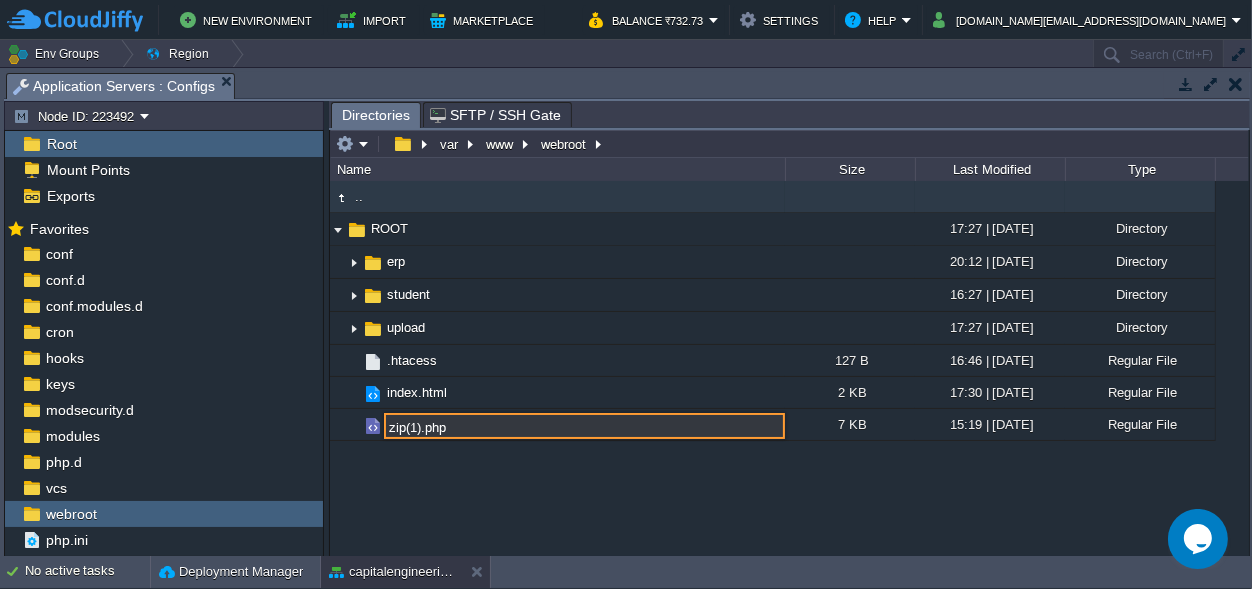 click on "zip(1).php" at bounding box center [584, 426] 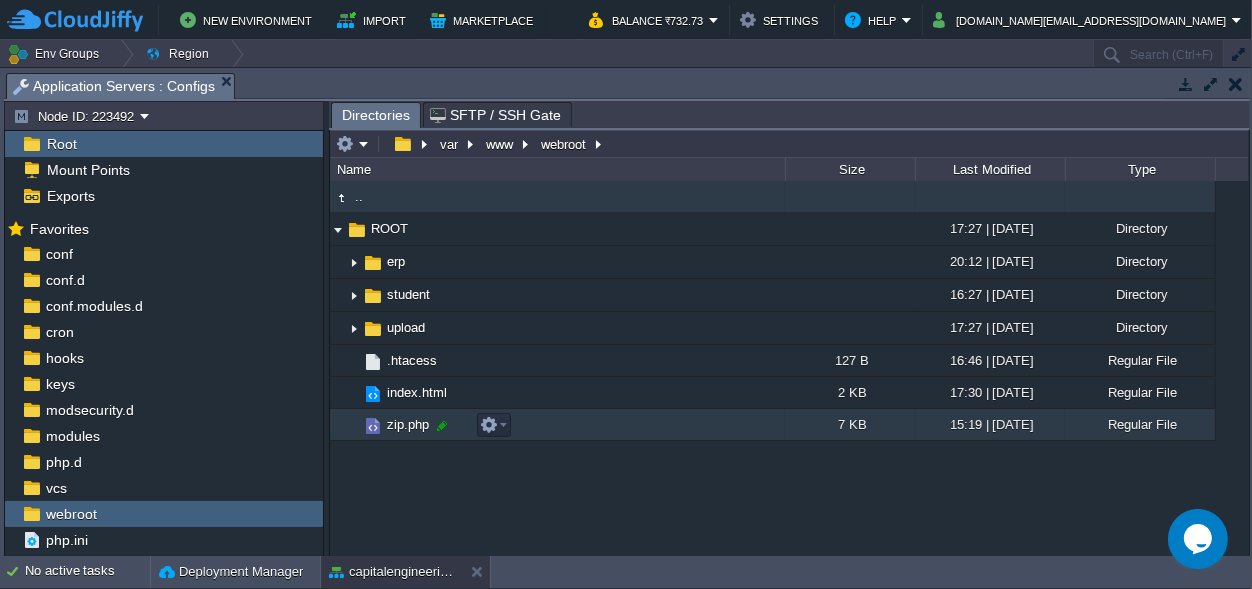 click at bounding box center (442, 426) 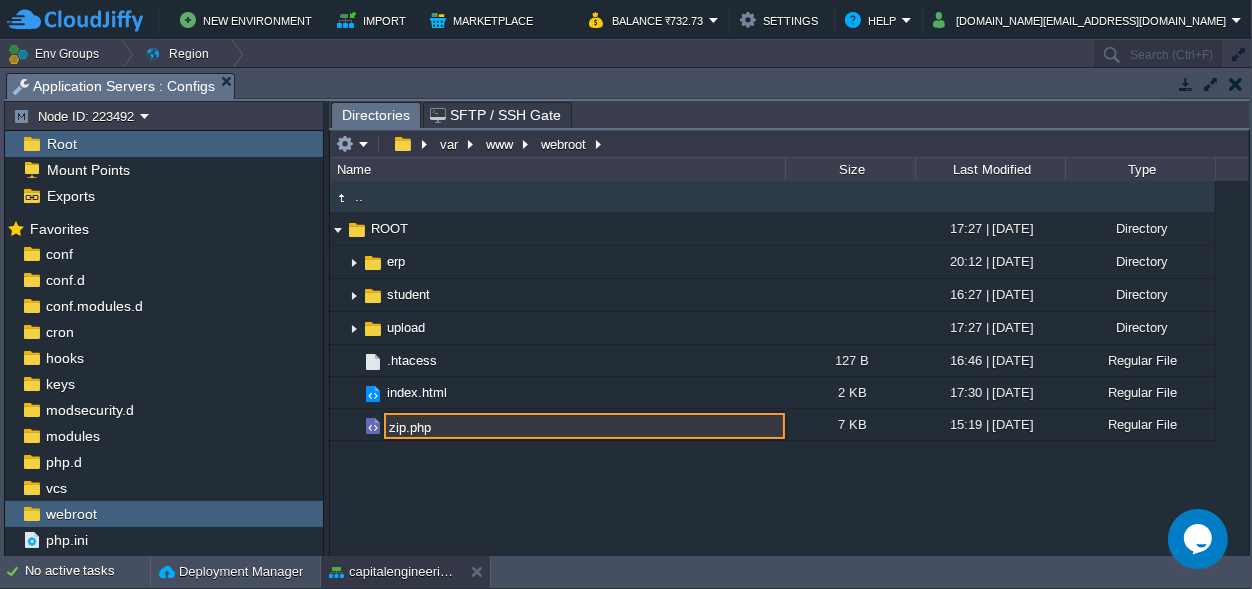 click on ".. ROOT 17:27   |   [DATE] Directory .. erp 20:12   |   [DATE] Directory student 16:27   |   [DATE] Directory upload 17:27   |   [DATE] Directory .htacess 127 B 16:46   |   [DATE] Regular File index.html 2 KB 17:30   |   [DATE] Regular File zip.php 7 KB 15:19   |   [DATE] Regular File   zip.php" at bounding box center (789, 368) 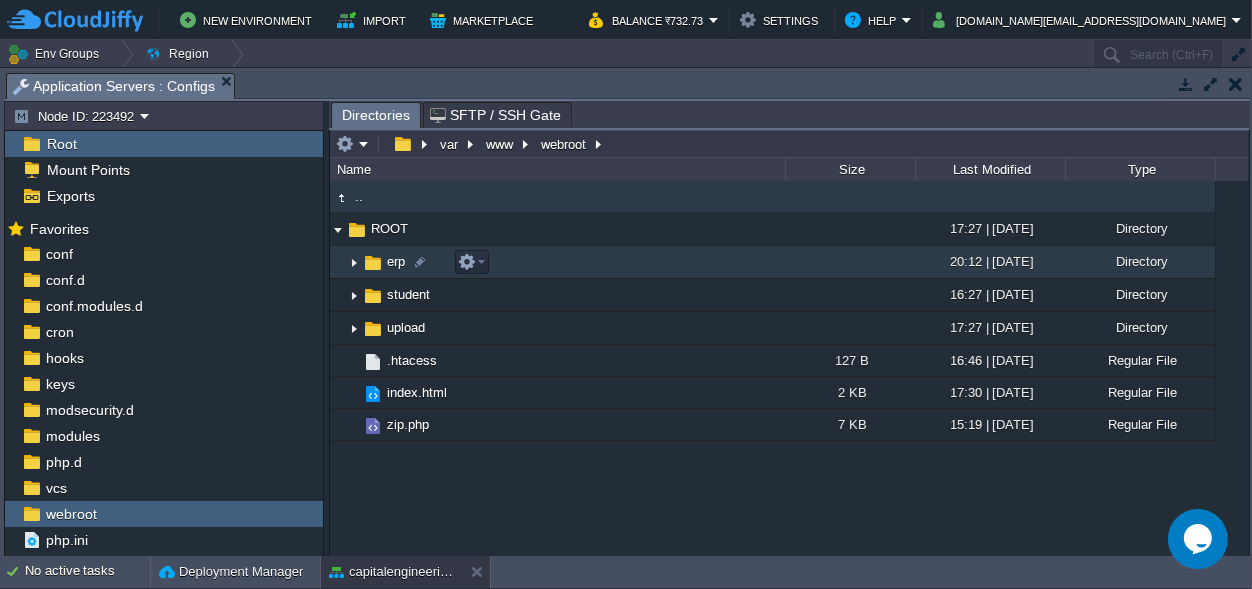 click at bounding box center (354, 262) 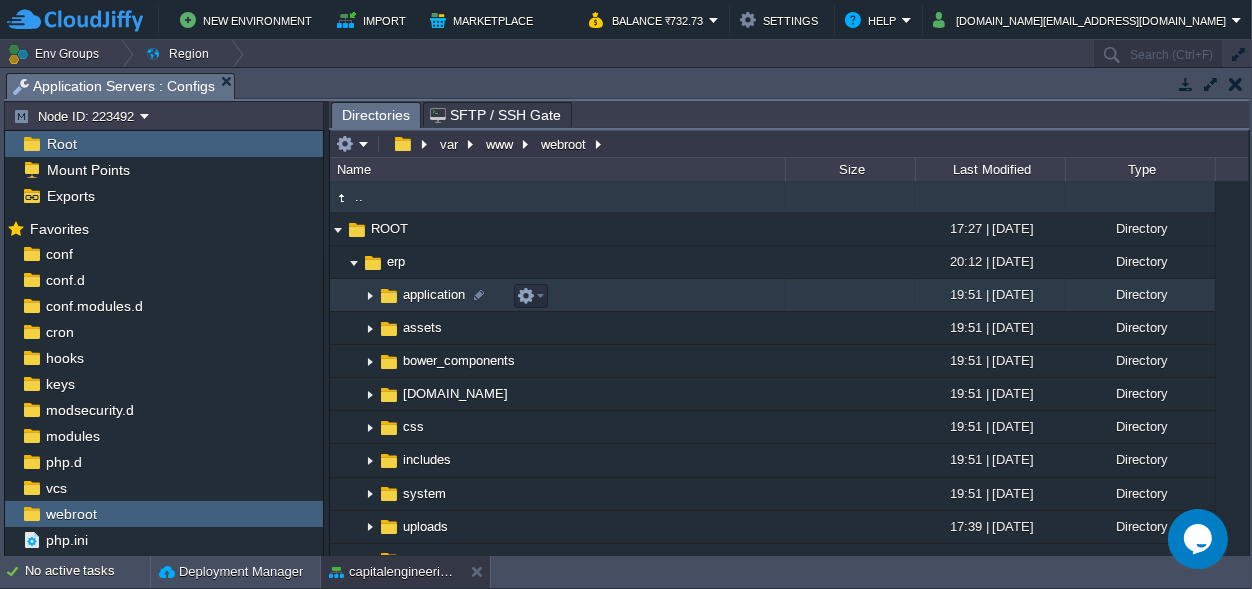 click at bounding box center [370, 295] 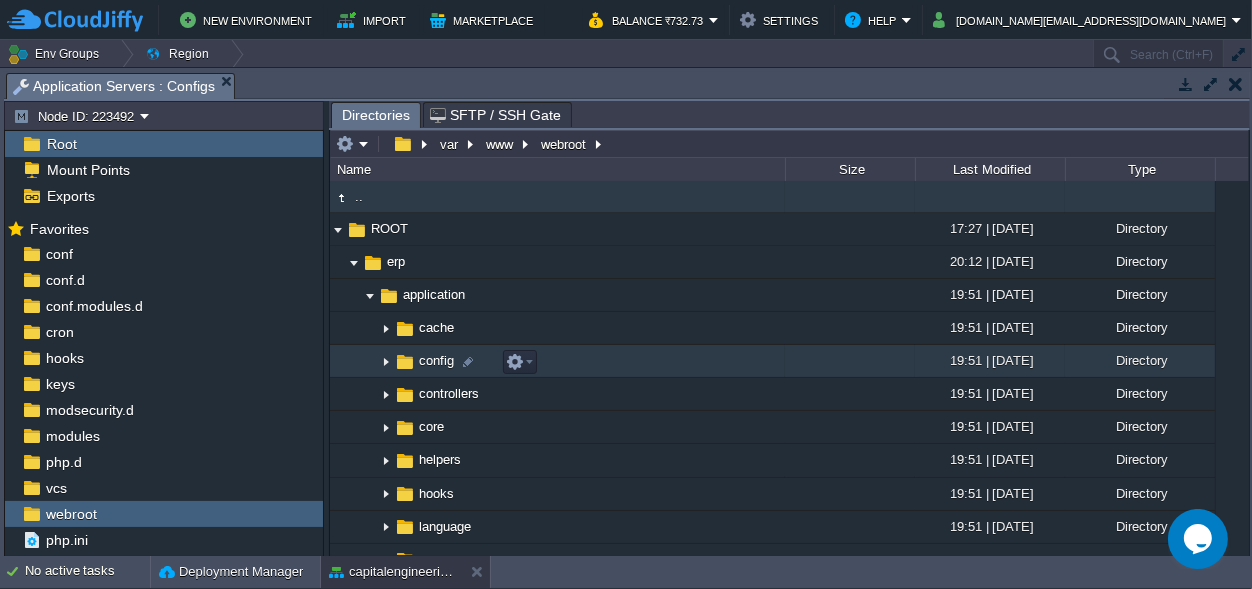 click at bounding box center (405, 362) 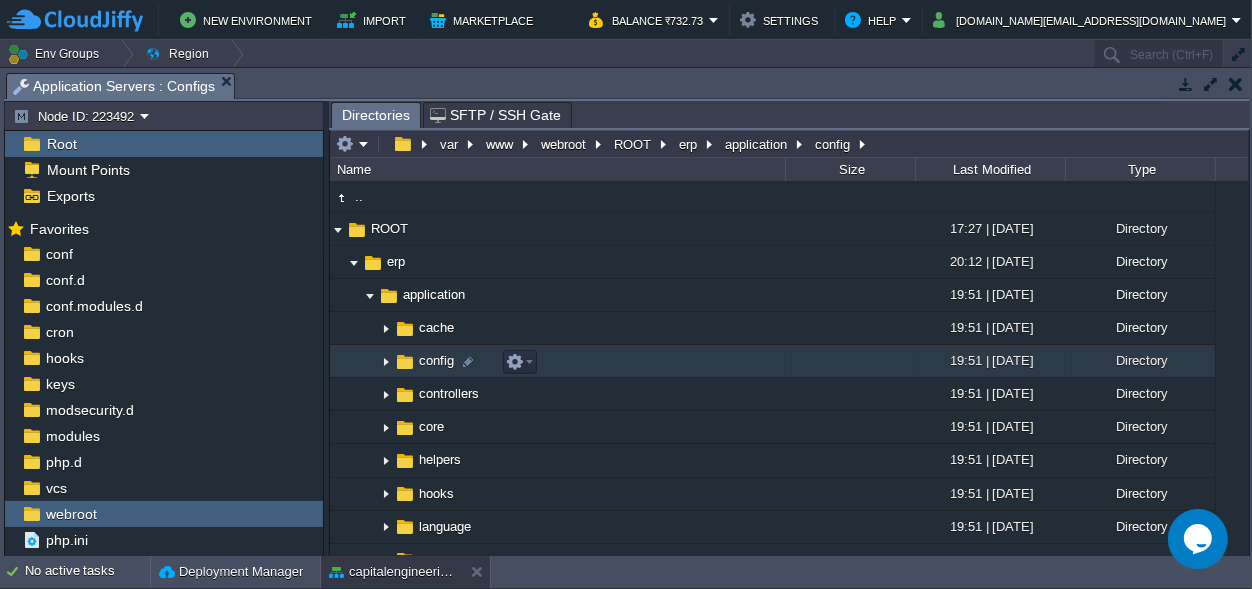 click at bounding box center (386, 361) 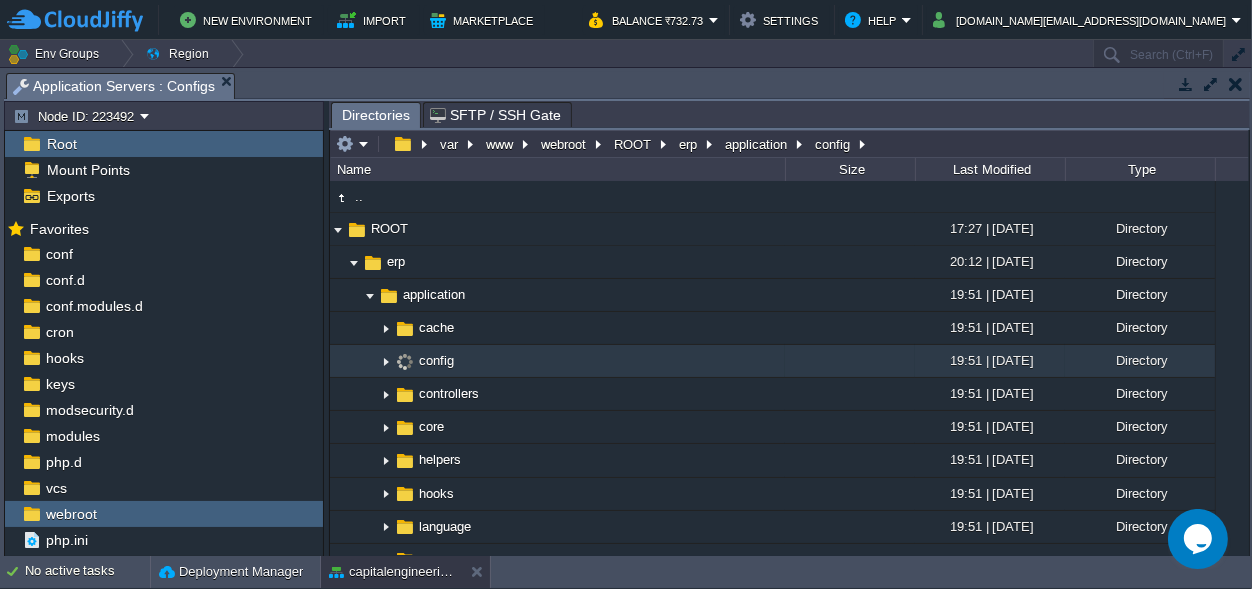 click at bounding box center [386, 361] 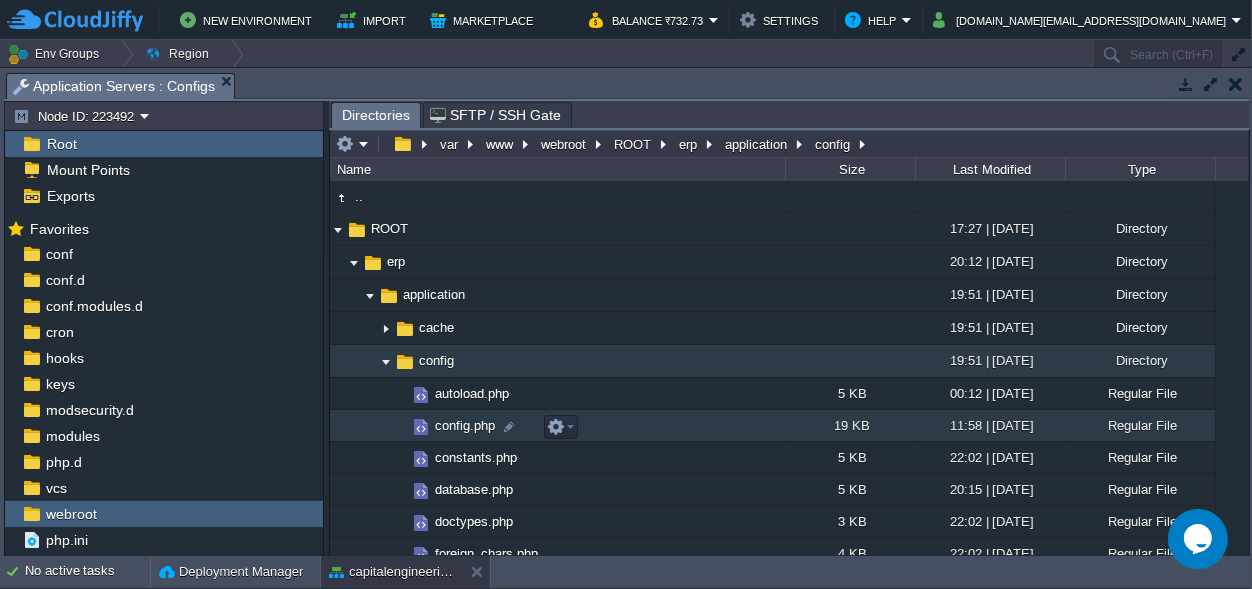 click on "config.php" at bounding box center (465, 425) 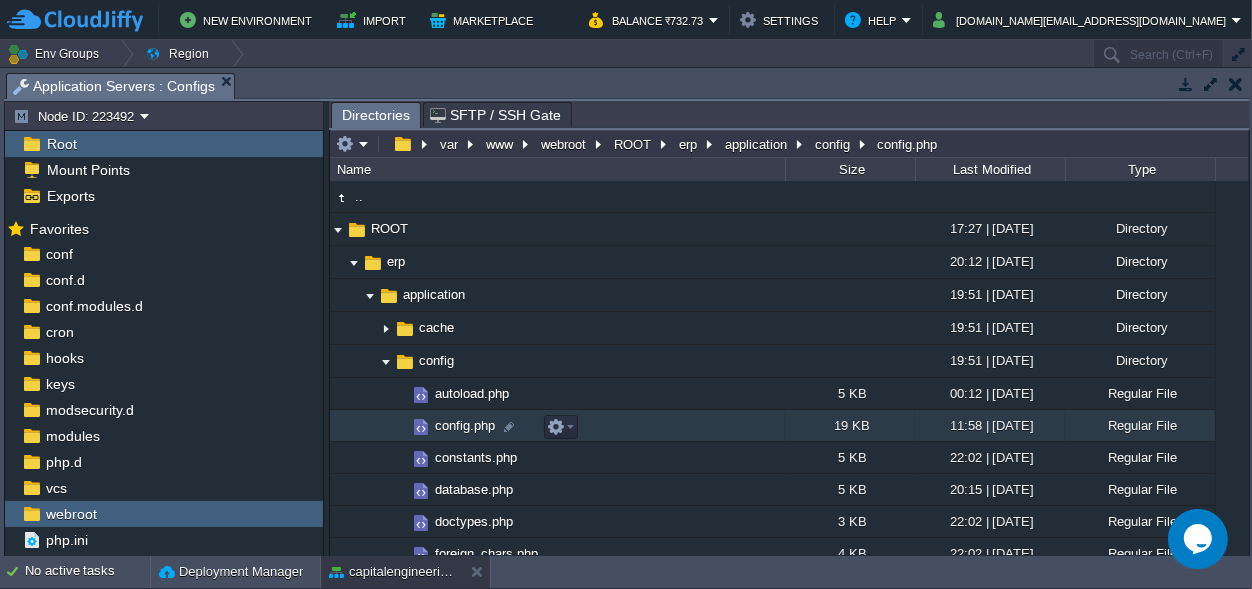 click on "config.php" at bounding box center (465, 425) 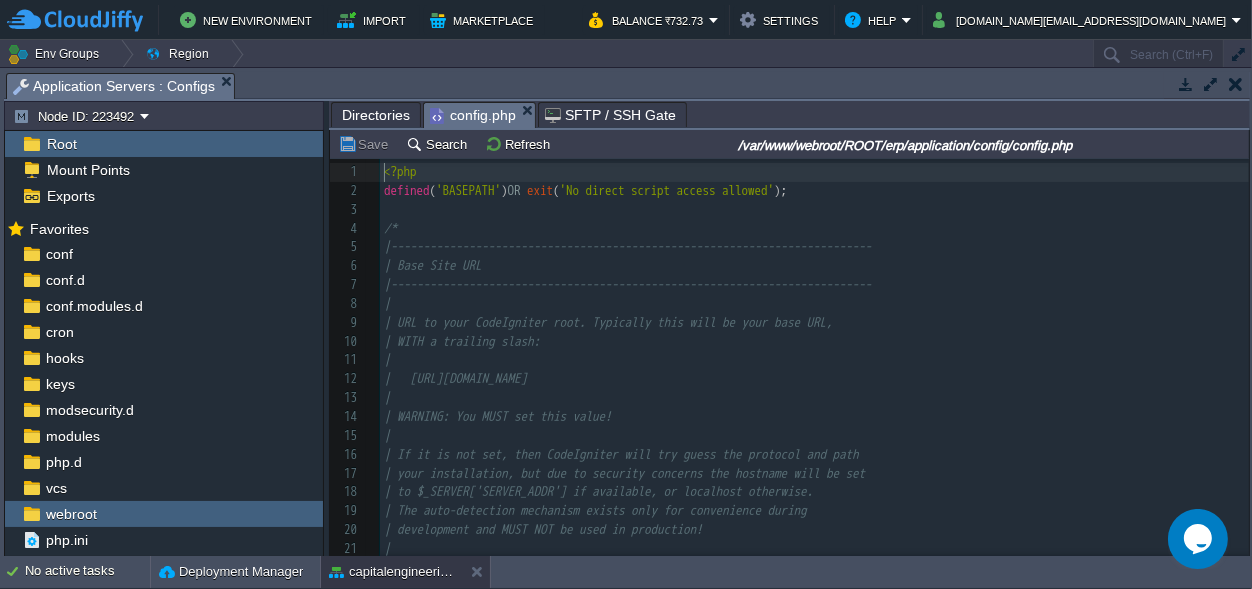 scroll, scrollTop: 7, scrollLeft: 0, axis: vertical 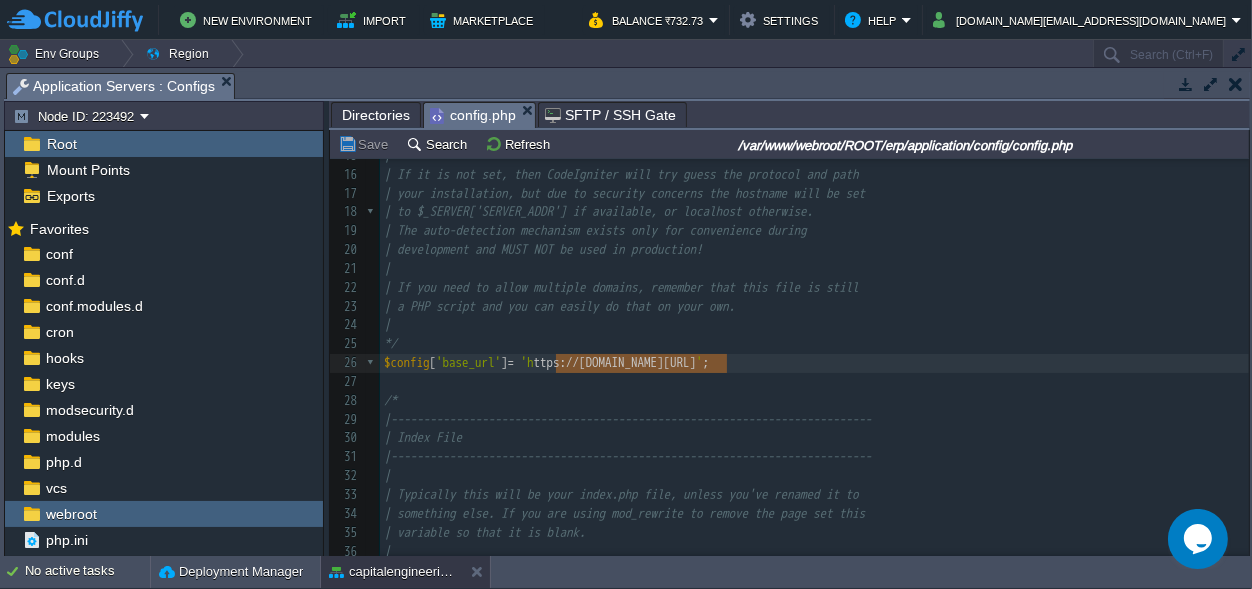 type on "[URL][DOMAIN_NAME]" 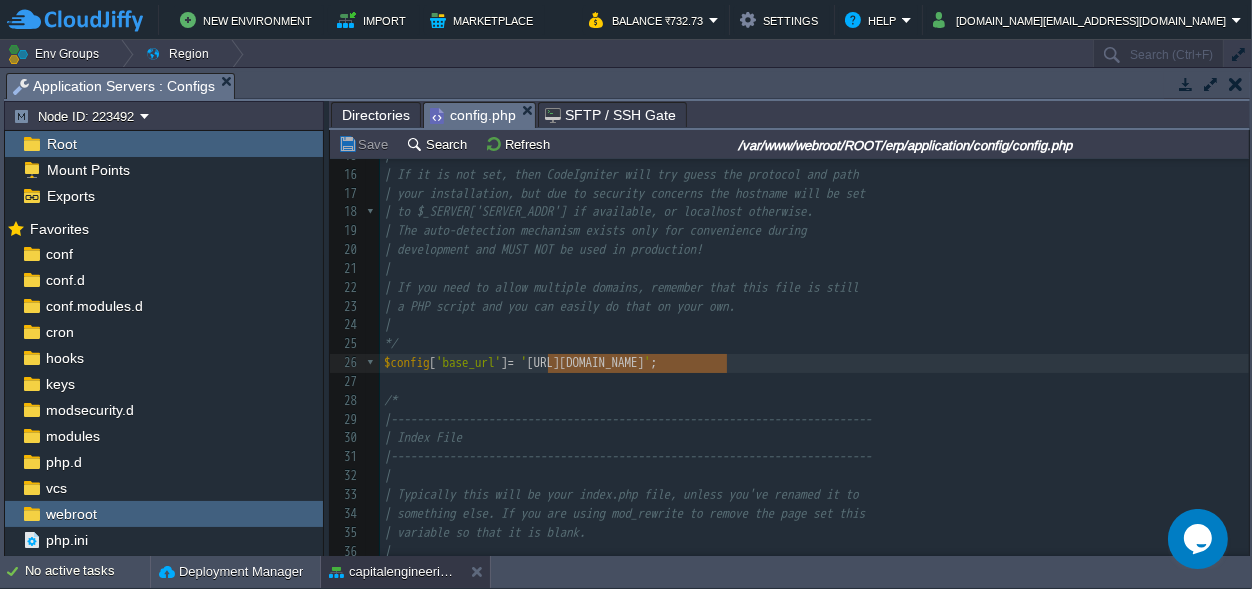 drag, startPoint x: 726, startPoint y: 364, endPoint x: 551, endPoint y: 364, distance: 175 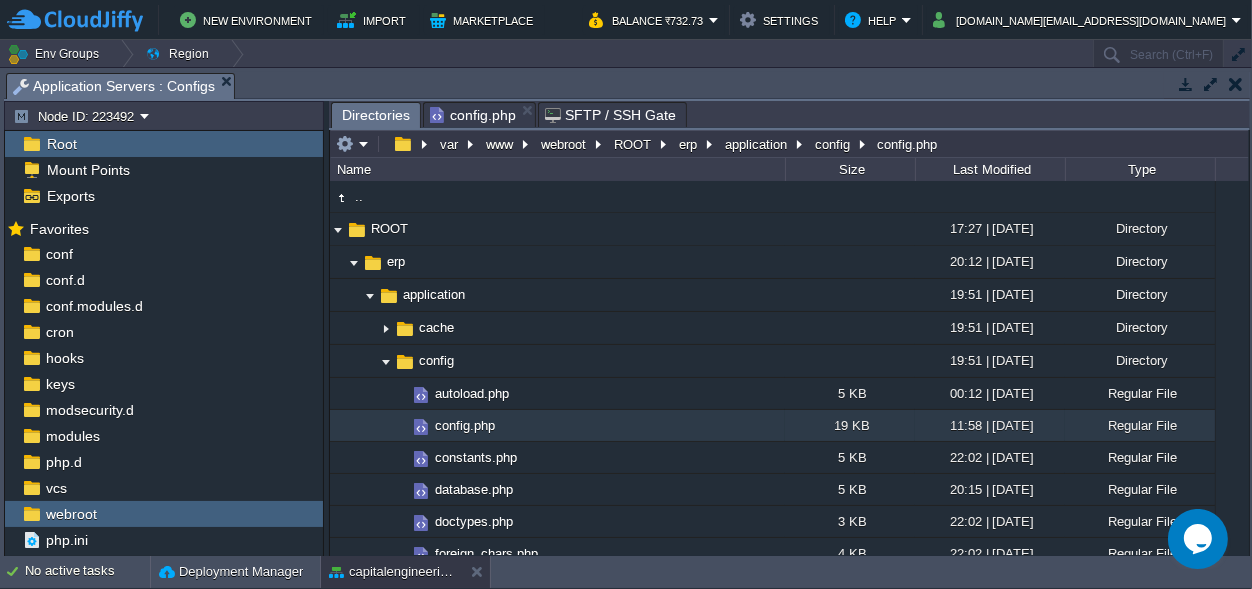click on "Directories" at bounding box center (376, 115) 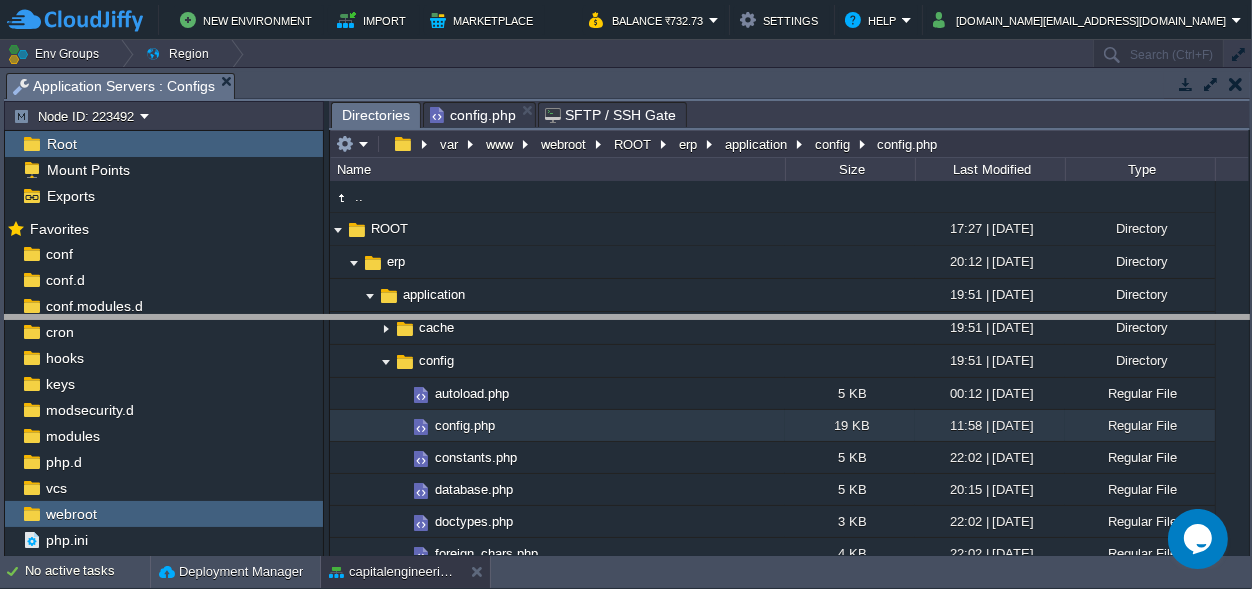 drag, startPoint x: 529, startPoint y: 83, endPoint x: 515, endPoint y: 507, distance: 424.23108 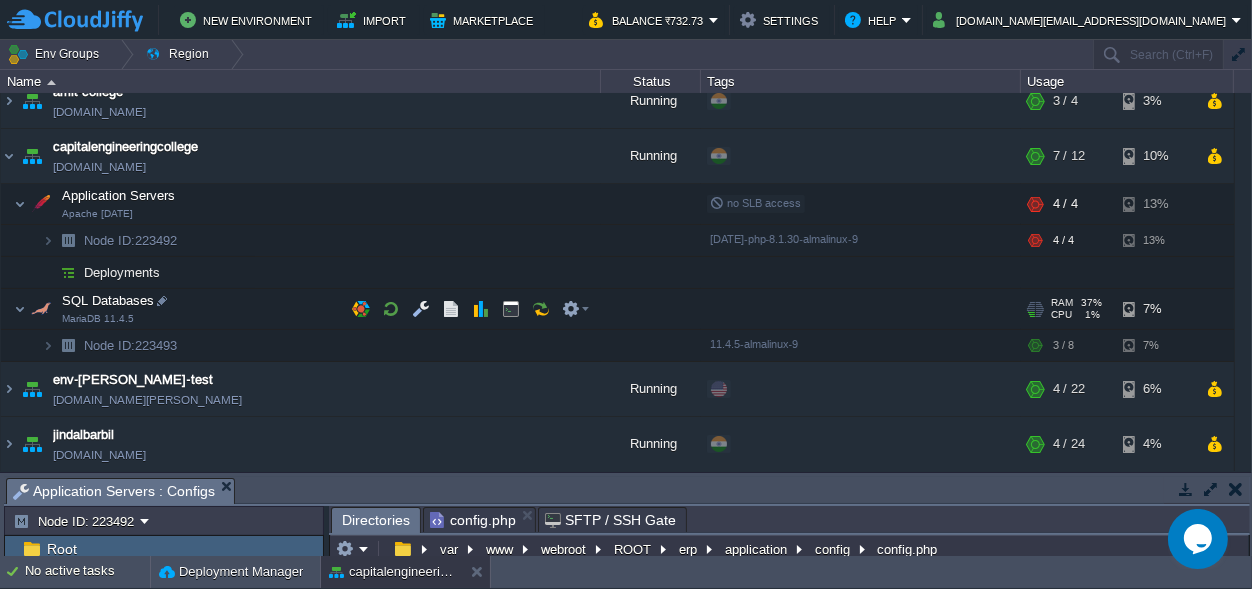 scroll, scrollTop: 0, scrollLeft: 0, axis: both 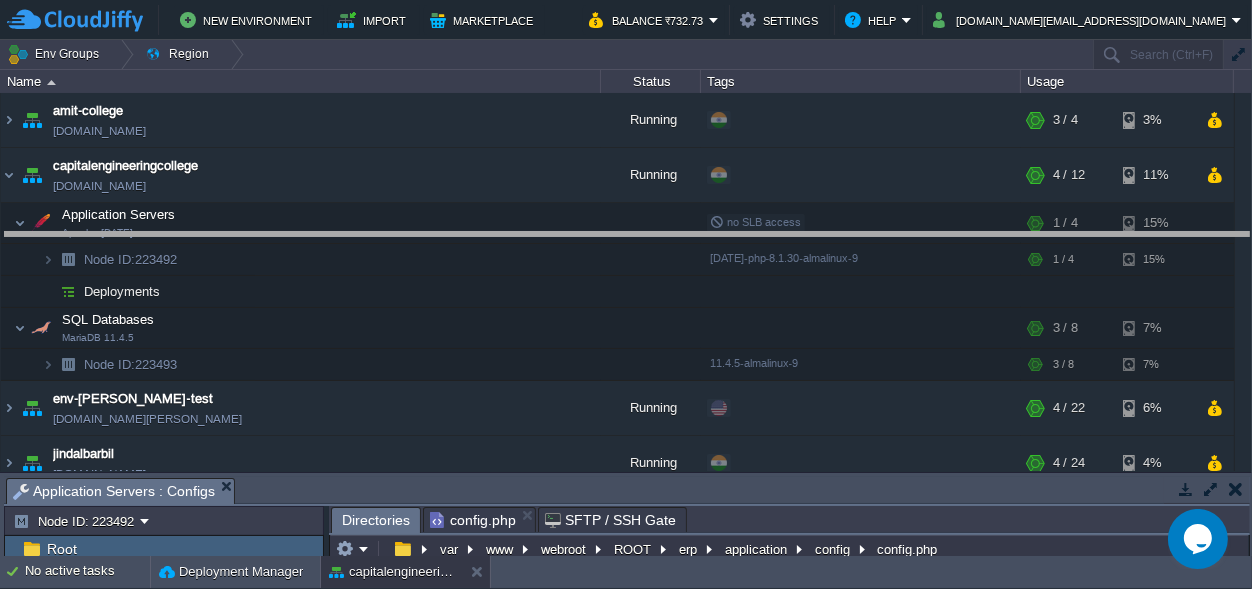 drag, startPoint x: 593, startPoint y: 484, endPoint x: 442, endPoint y: -78, distance: 581.9321 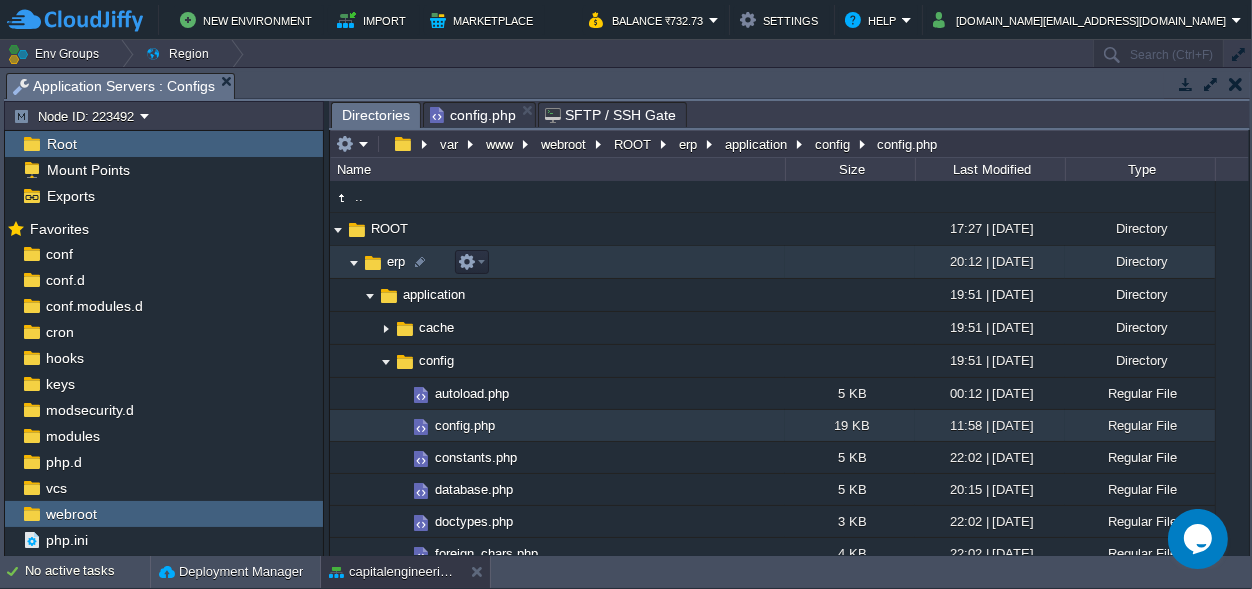 click at bounding box center [354, 262] 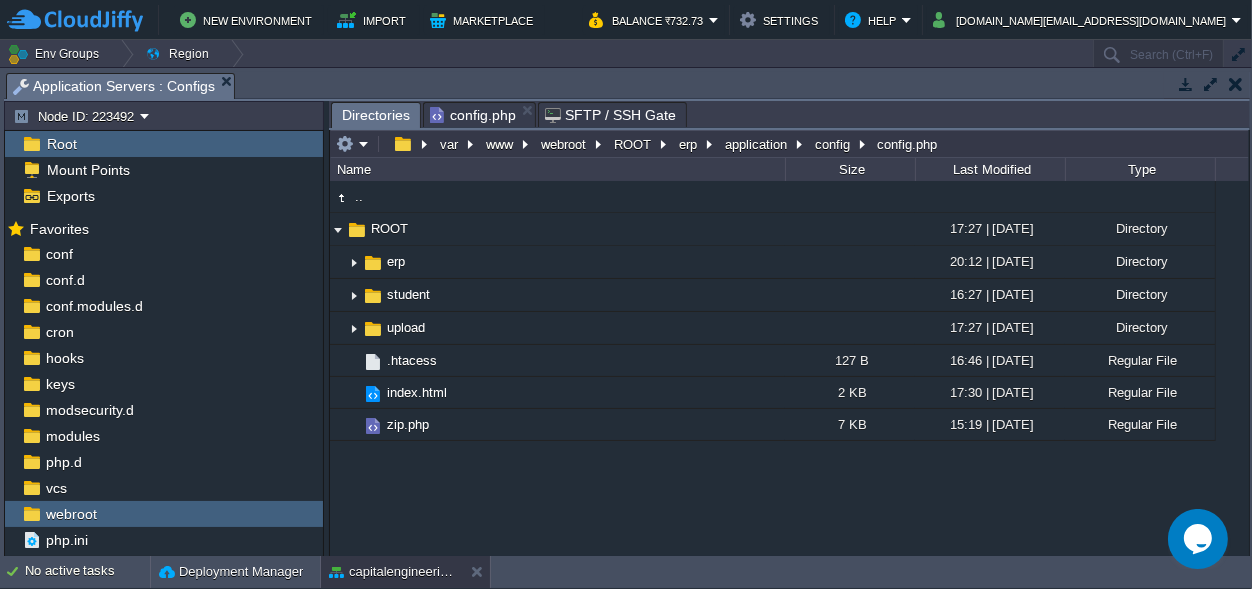 click on "Directories" at bounding box center [376, 115] 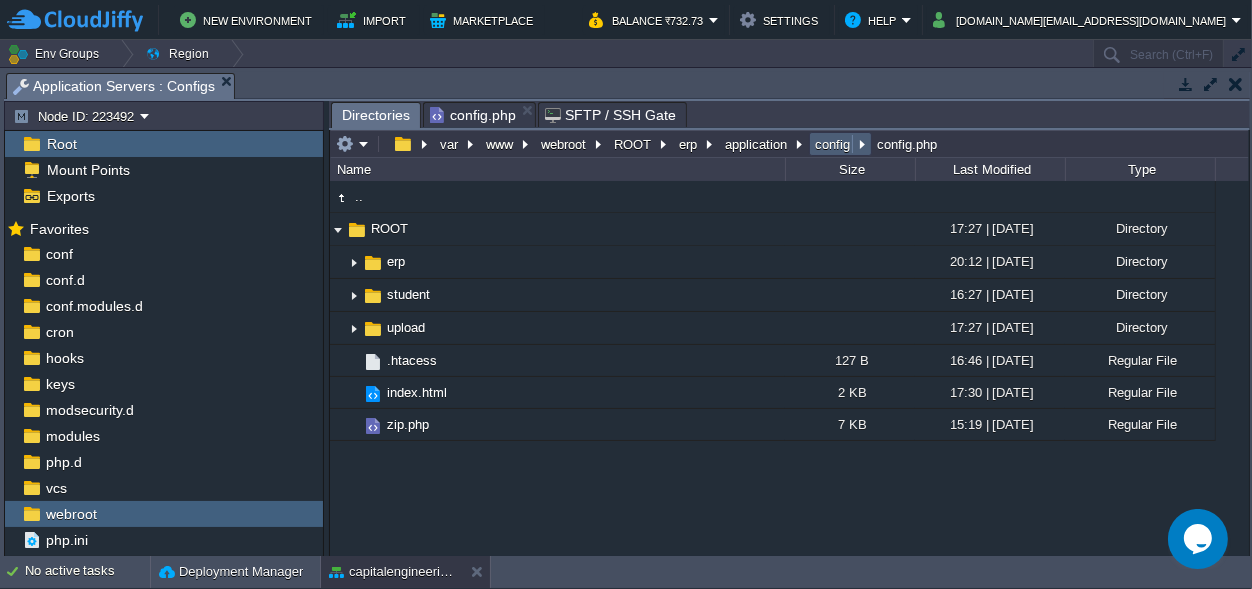 click on "config" at bounding box center [833, 144] 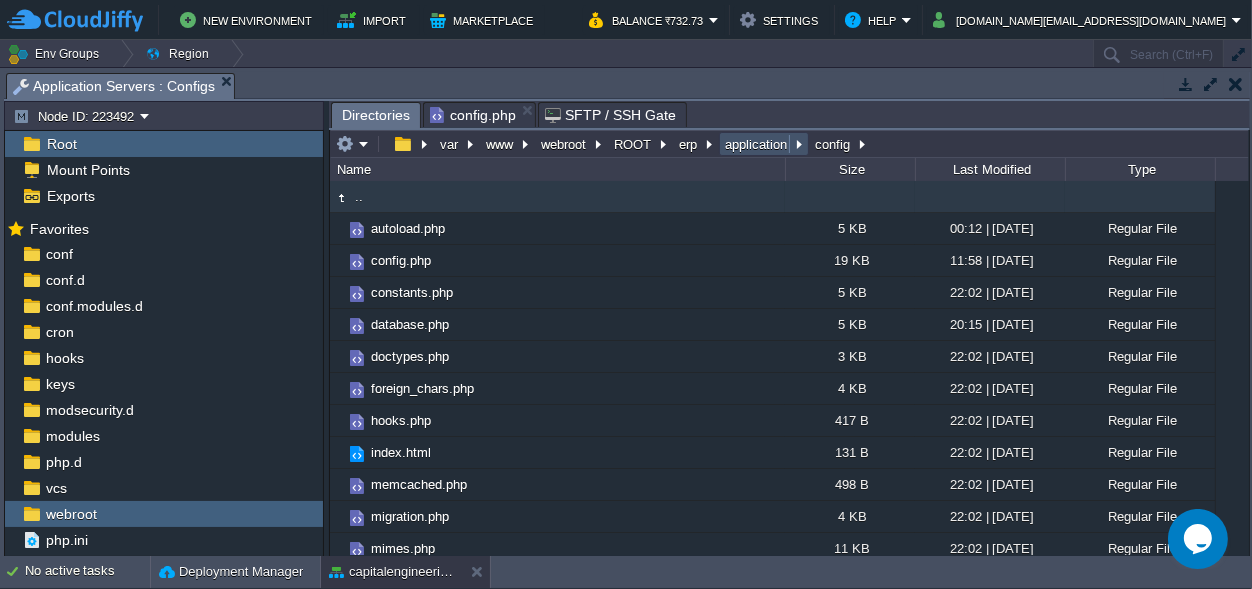 click on "application" at bounding box center [757, 144] 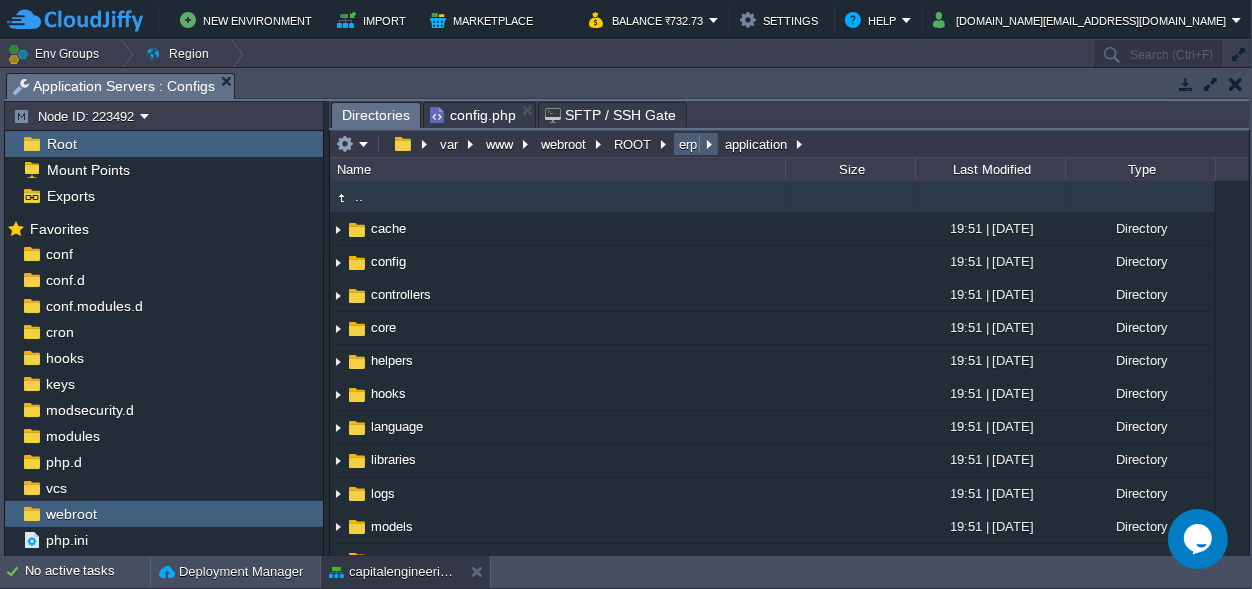 click on "erp" at bounding box center [696, 144] 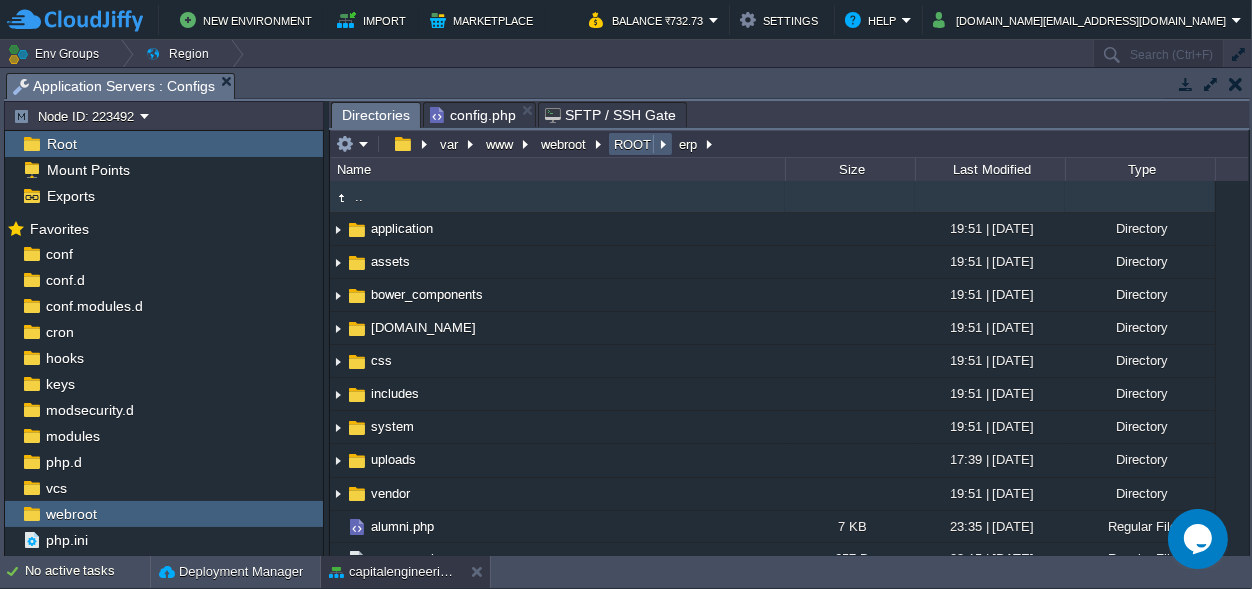 click on "ROOT" at bounding box center (633, 144) 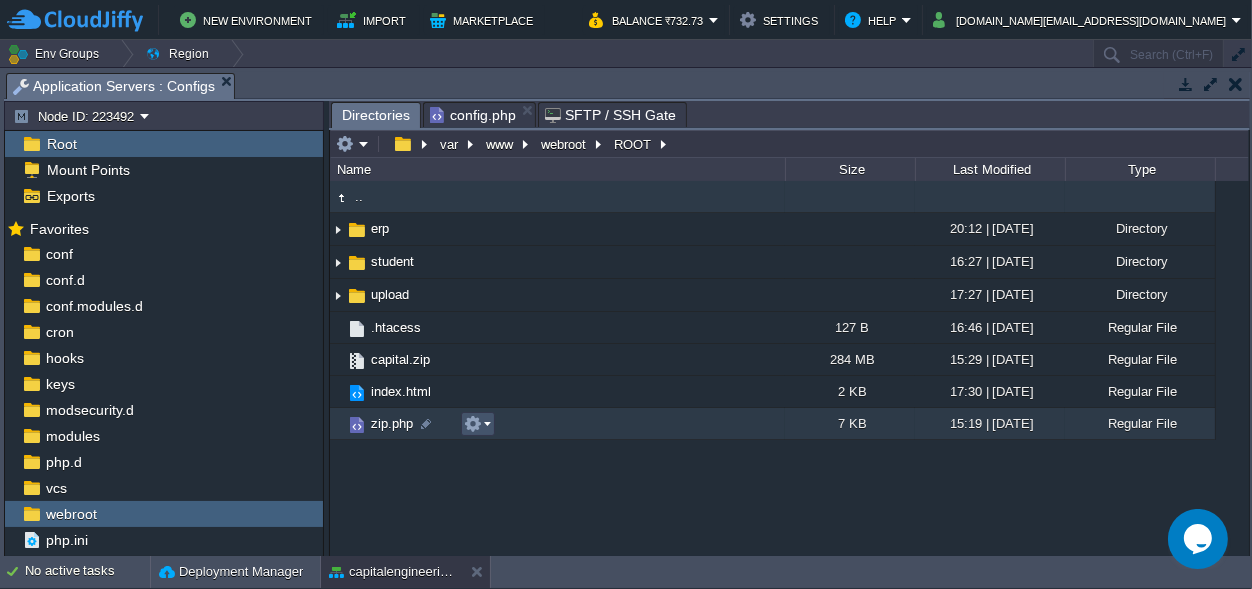 click at bounding box center [473, 424] 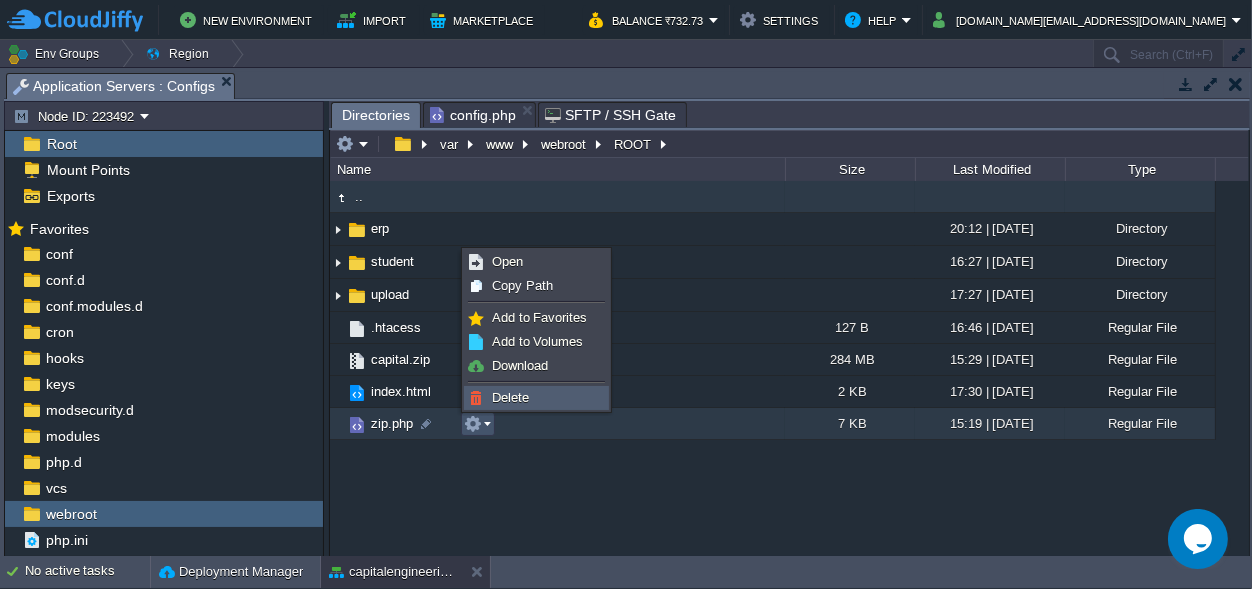 click on "Delete" at bounding box center (510, 397) 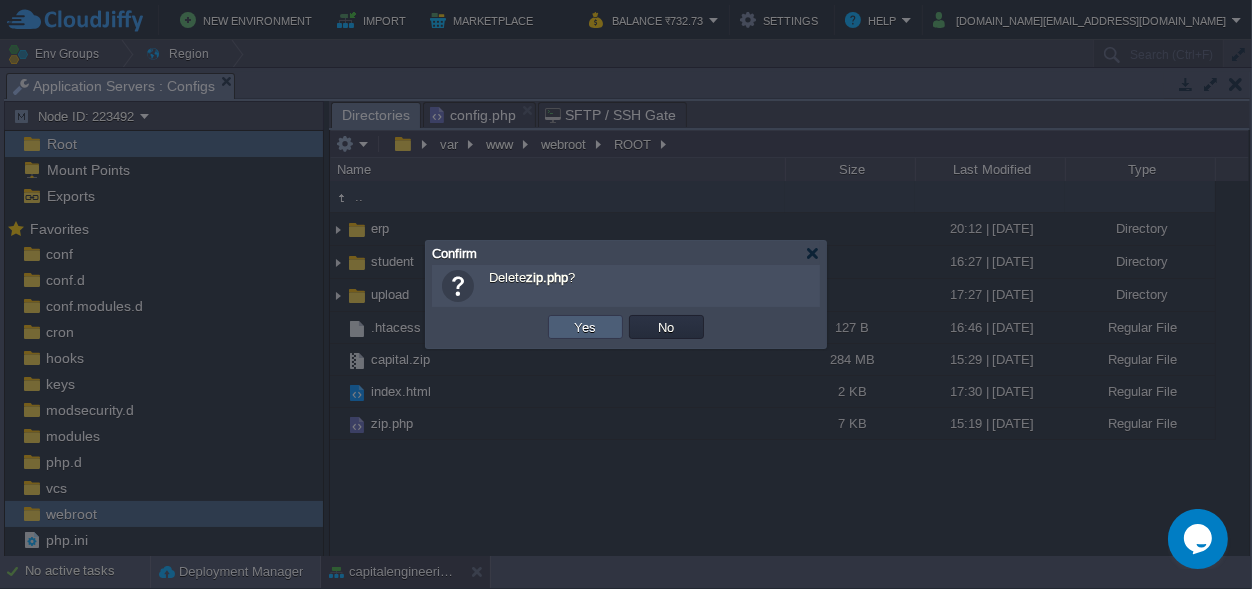 click on "Yes" at bounding box center [585, 327] 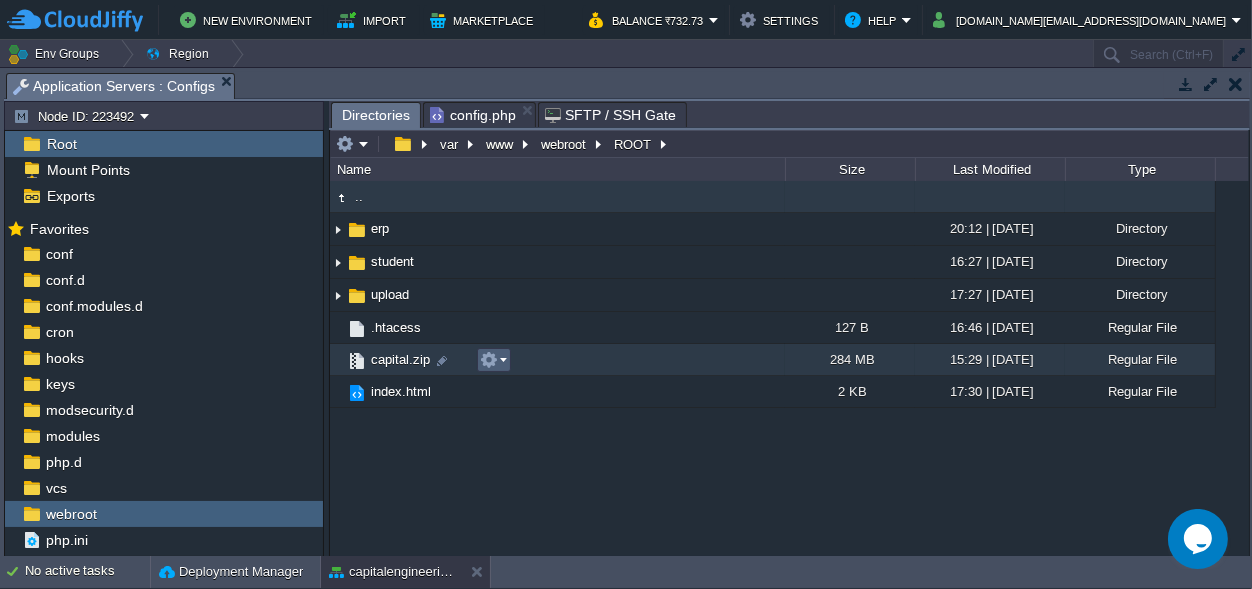 click at bounding box center (493, 360) 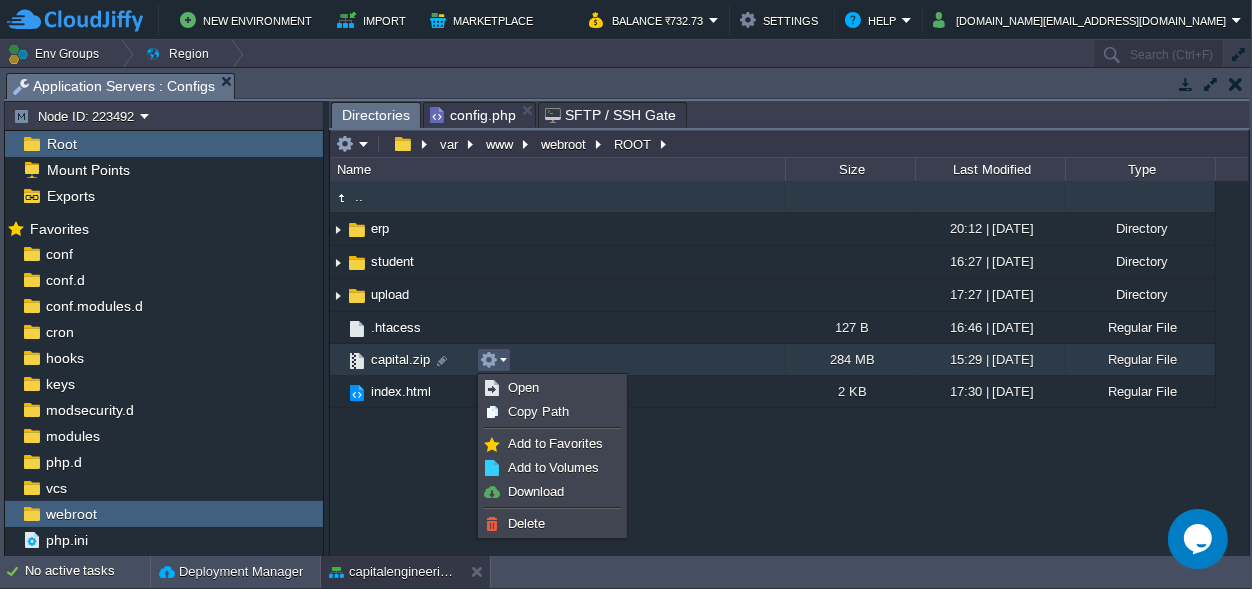 click on ".. erp 20:12   |   [DATE] Directory student 16:27   |   [DATE] Directory upload 17:27   |   [DATE] Directory .htacess 127 B 16:46   |   [DATE] Regular File capital.zip 284 MB 15:29   |   [DATE] Regular File index.html 2 KB 17:30   |   [DATE] Regular File" at bounding box center [789, 368] 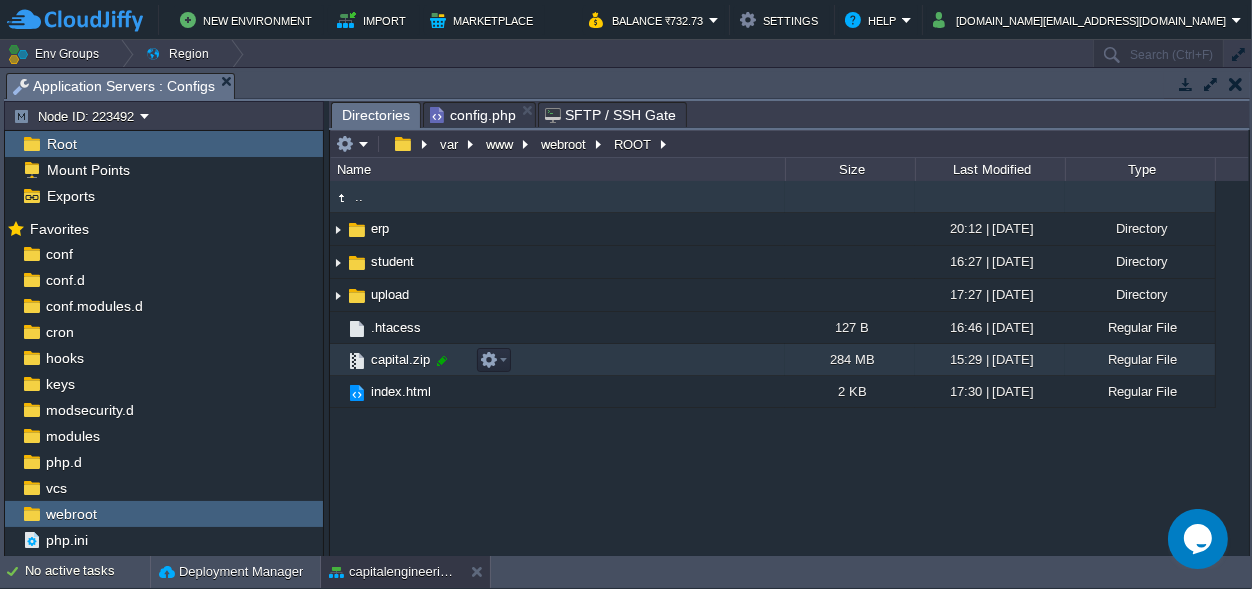 click at bounding box center [442, 361] 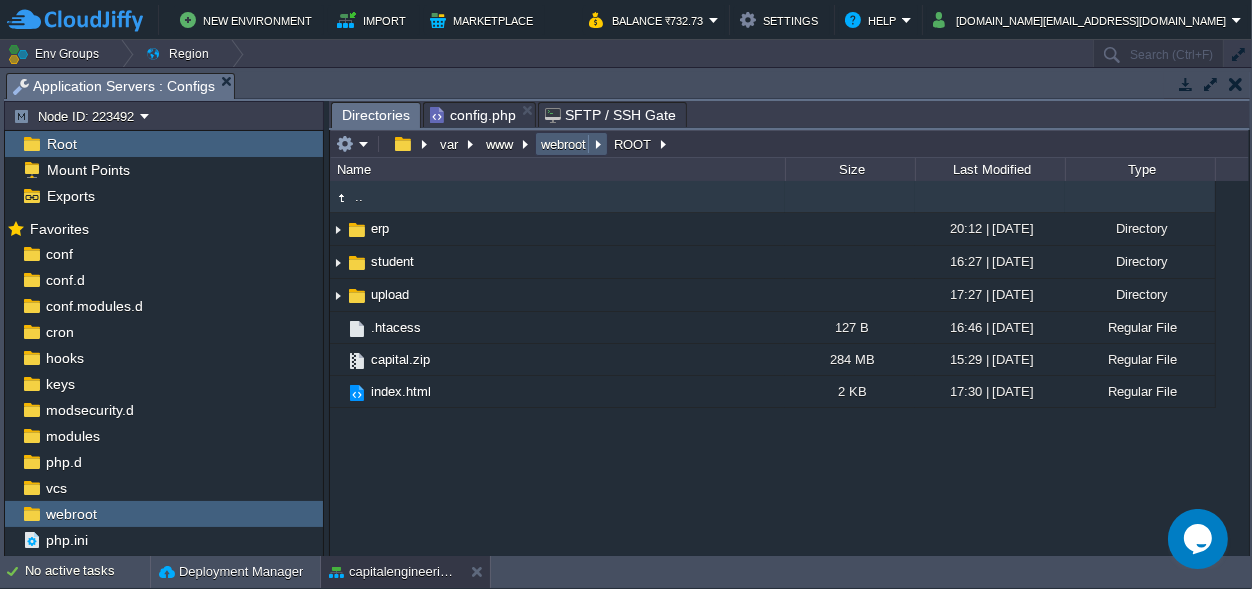 click on "webroot" at bounding box center (564, 144) 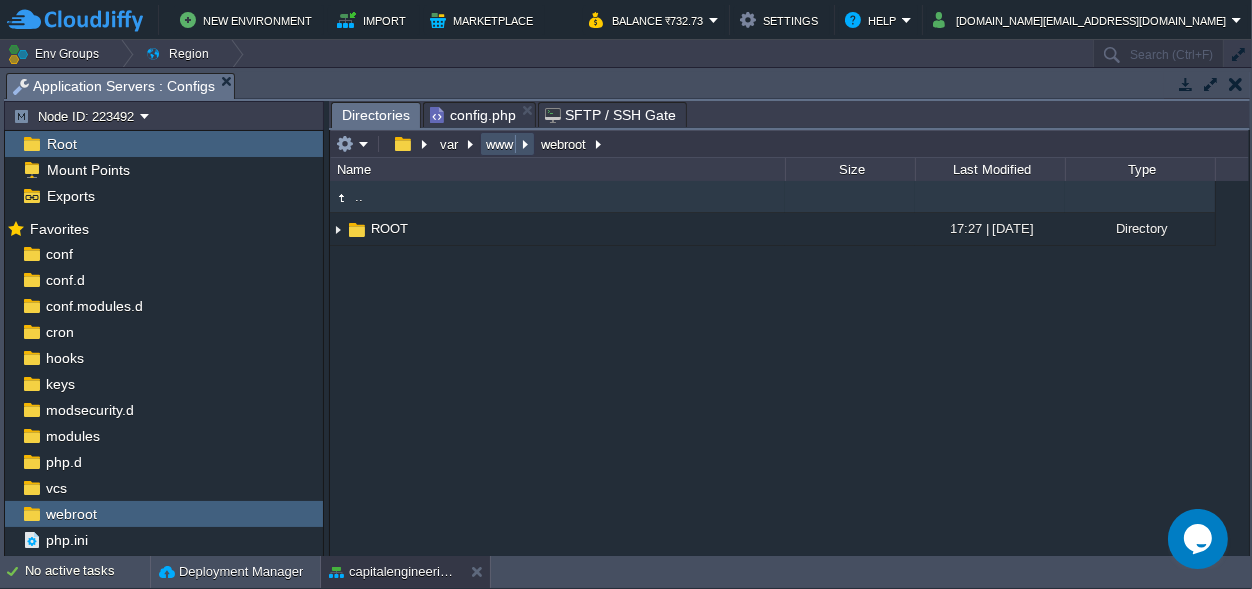 click on "www" at bounding box center [500, 144] 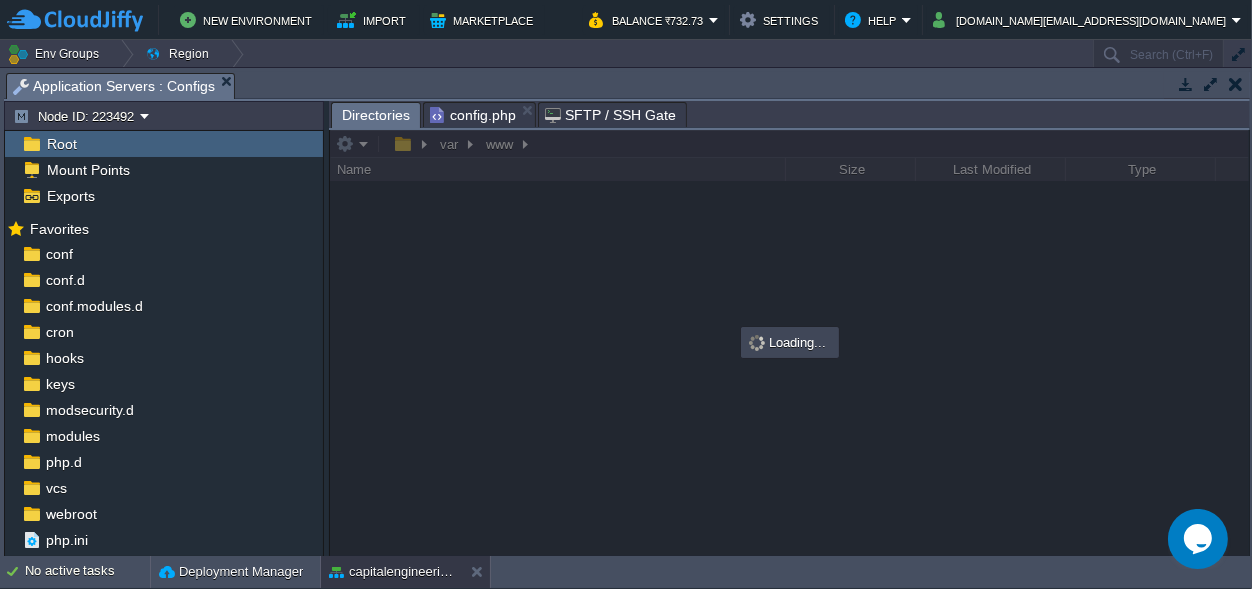 click on "Directories" at bounding box center [376, 115] 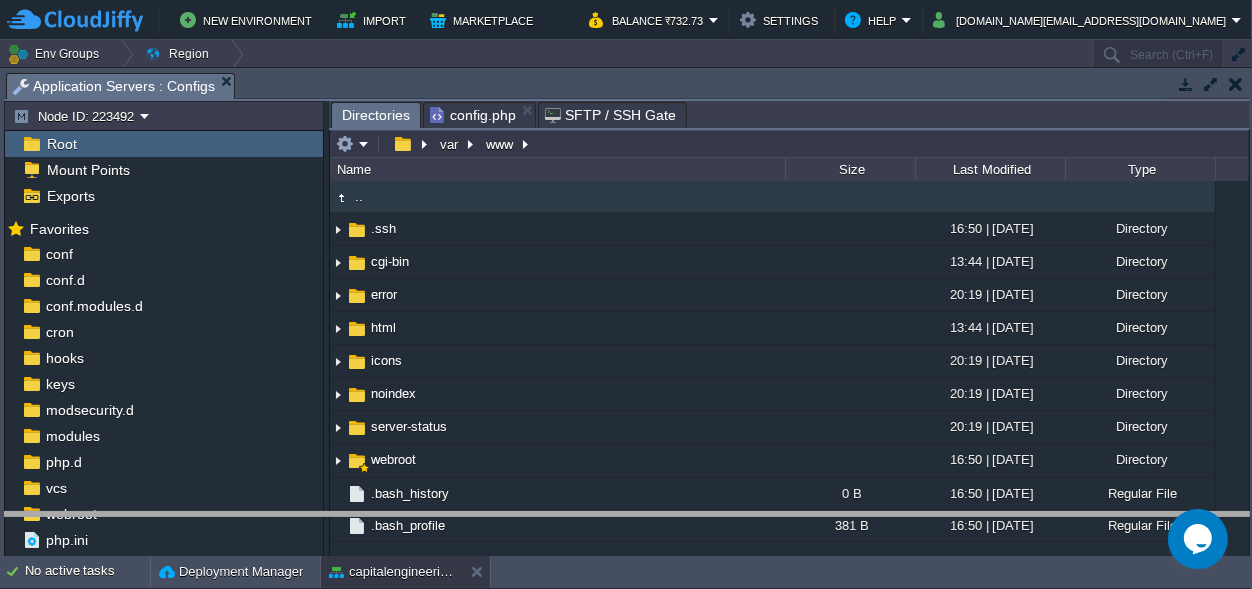 drag, startPoint x: 471, startPoint y: 83, endPoint x: 490, endPoint y: 625, distance: 542.33295 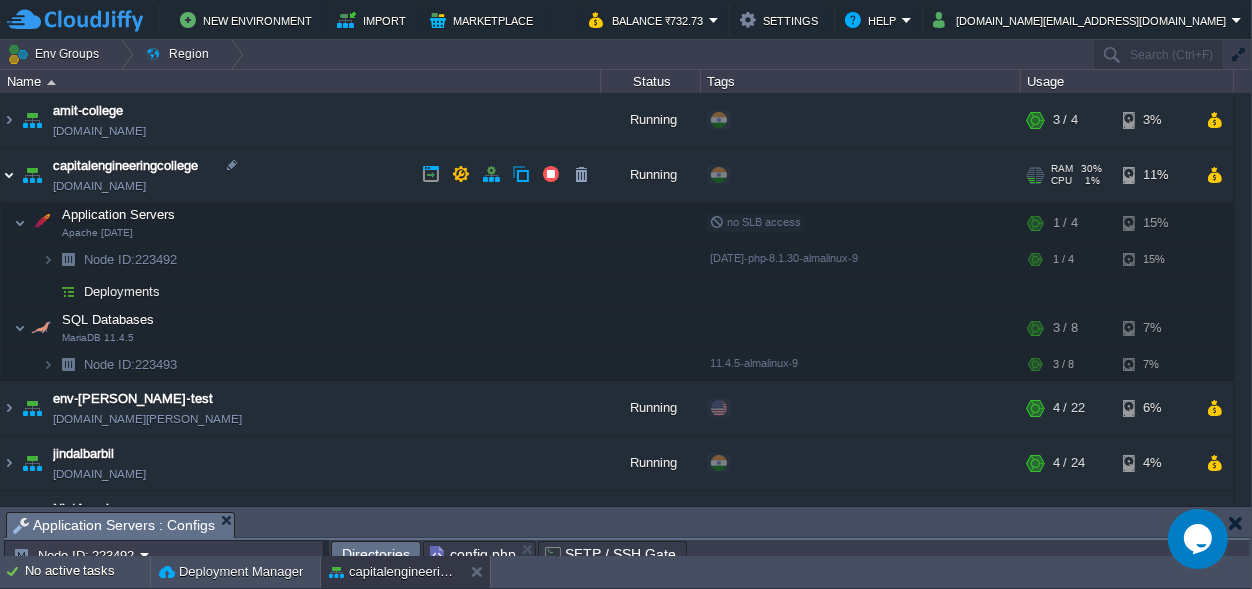 click at bounding box center [9, 175] 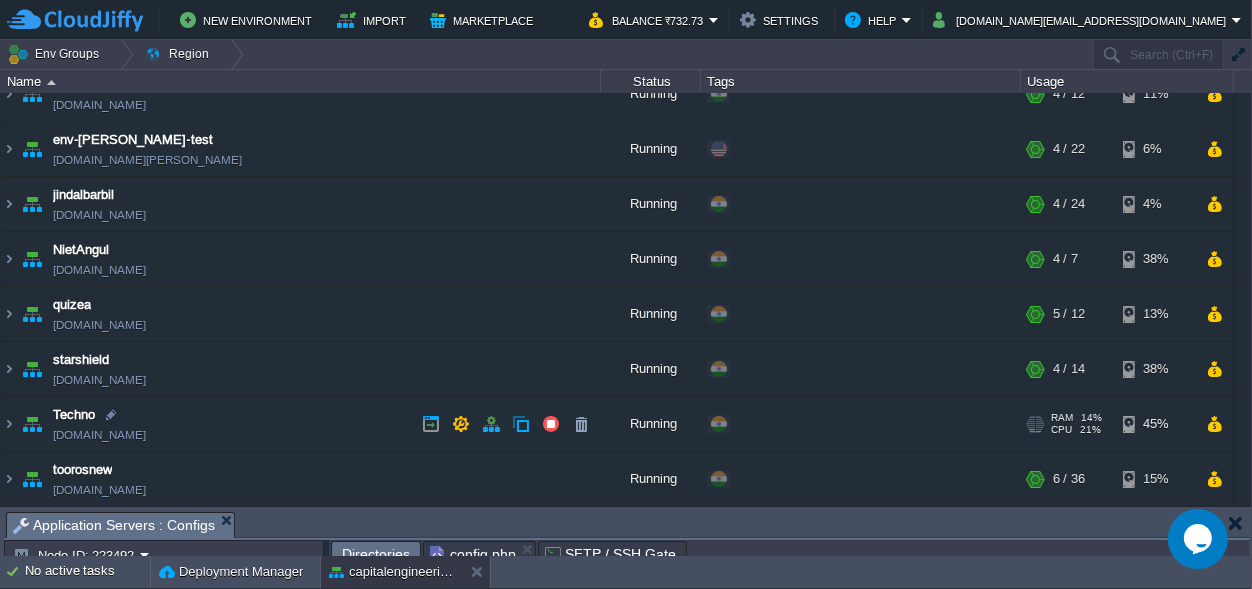 scroll, scrollTop: 137, scrollLeft: 0, axis: vertical 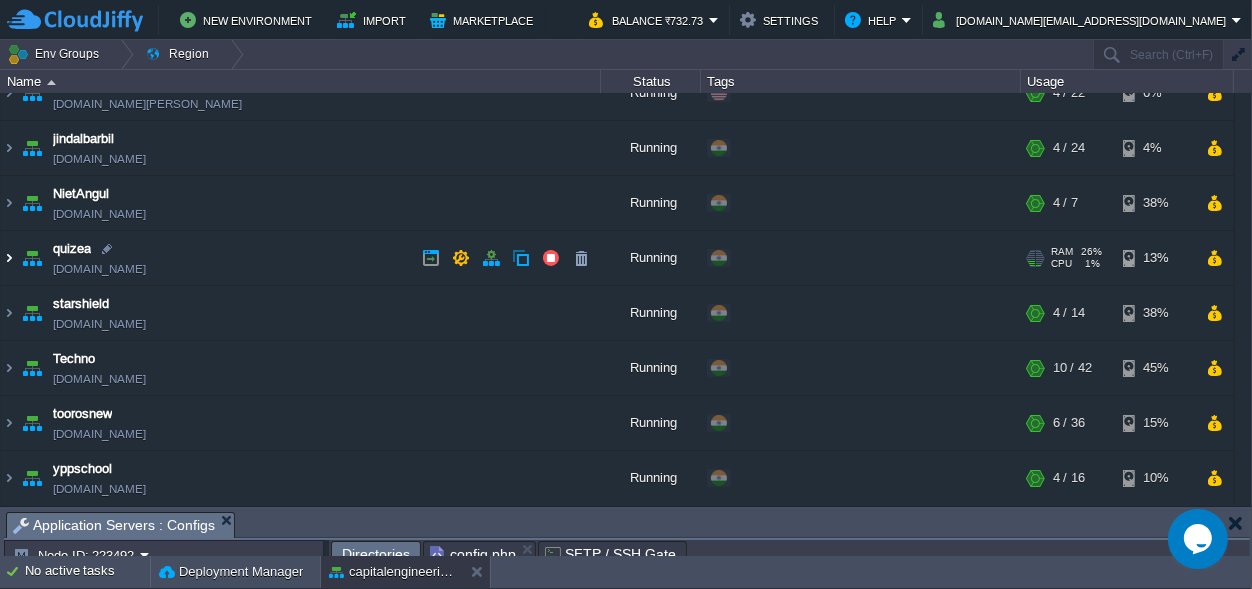 click at bounding box center (9, 258) 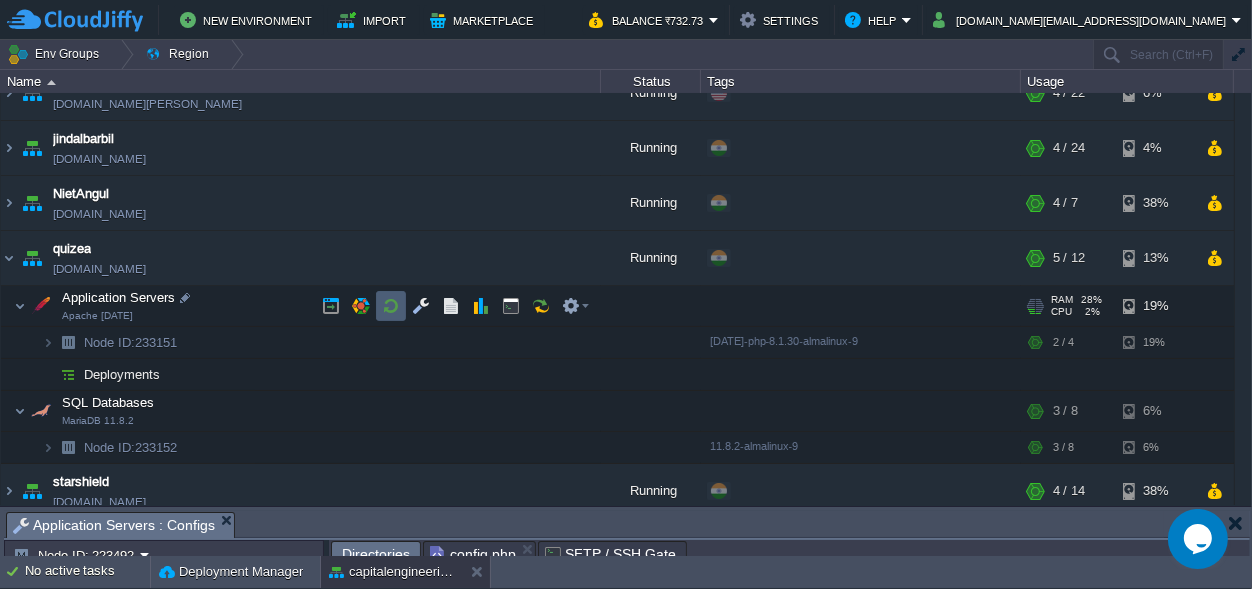 click at bounding box center [391, 306] 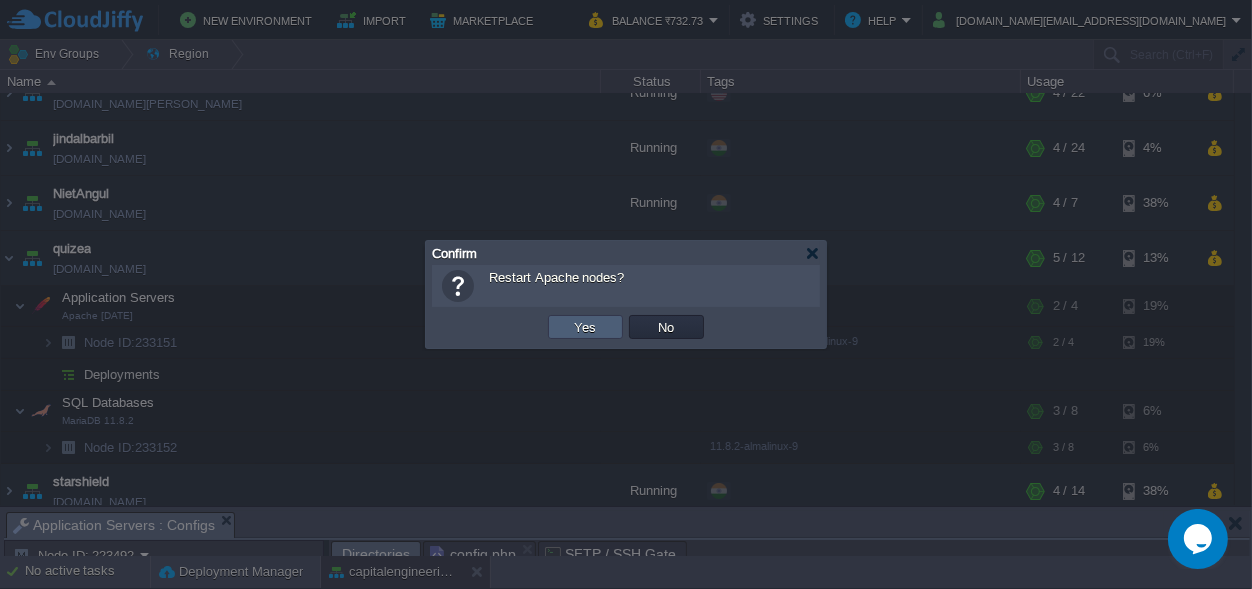 click on "Yes" at bounding box center (586, 327) 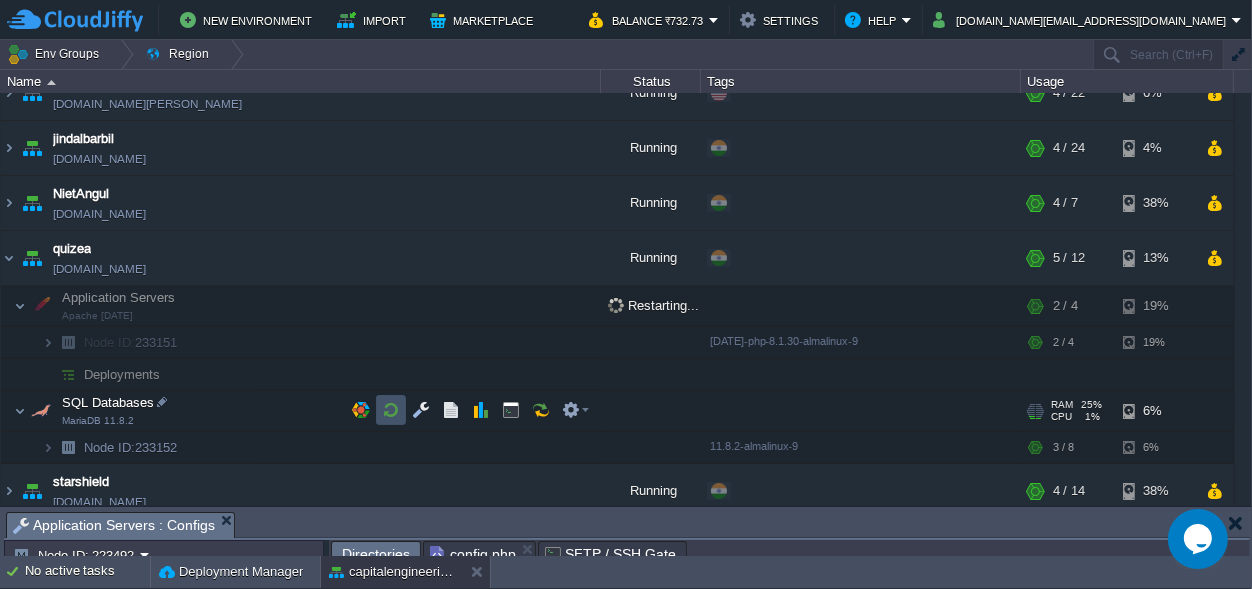 click at bounding box center [391, 410] 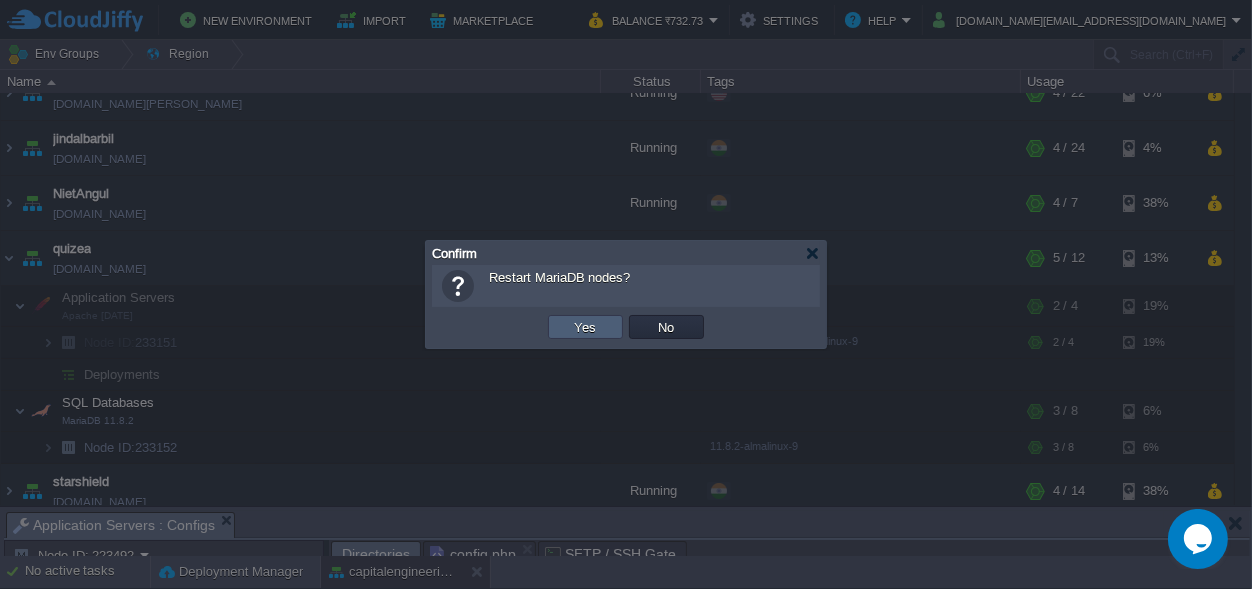 click on "Yes" at bounding box center [585, 327] 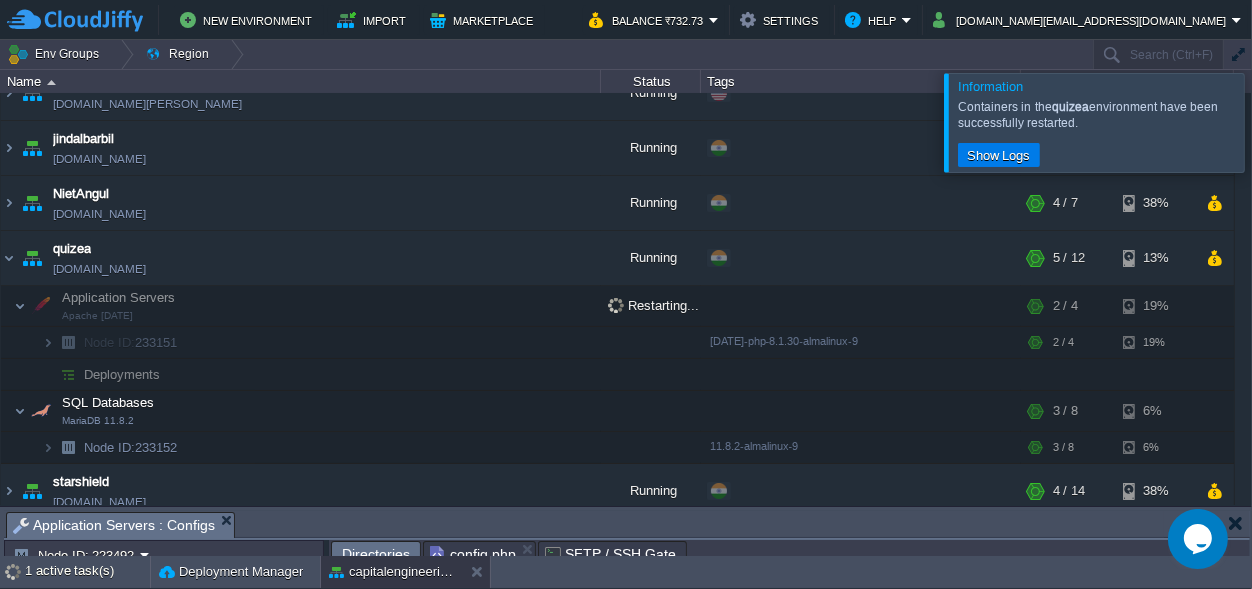click at bounding box center (1276, 122) 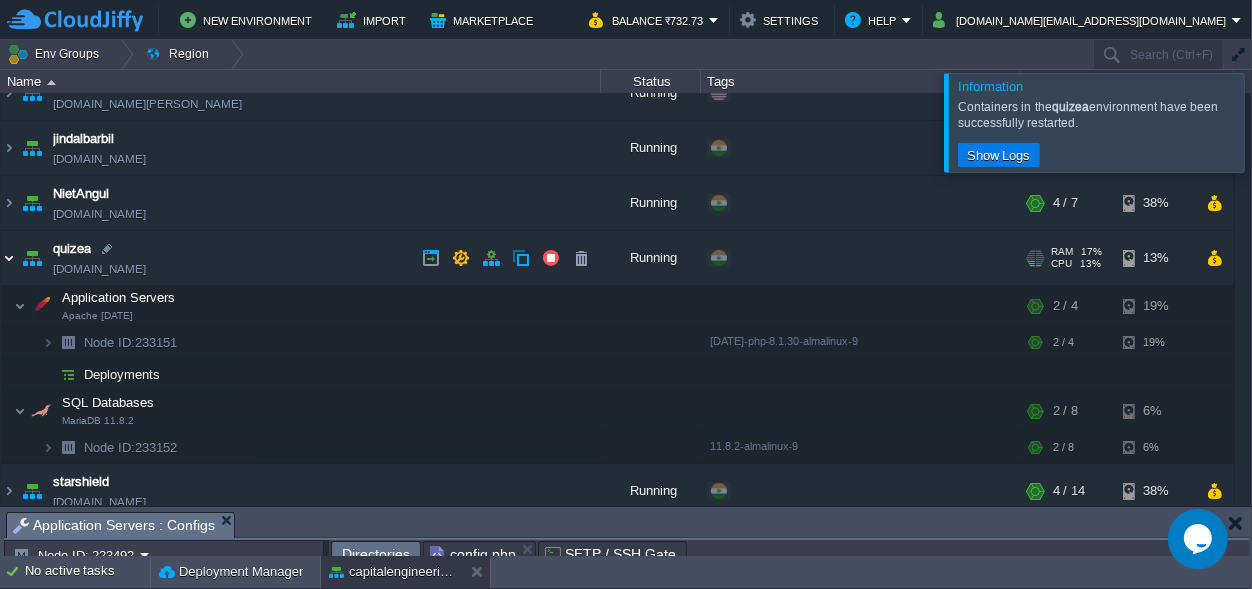 click at bounding box center [9, 258] 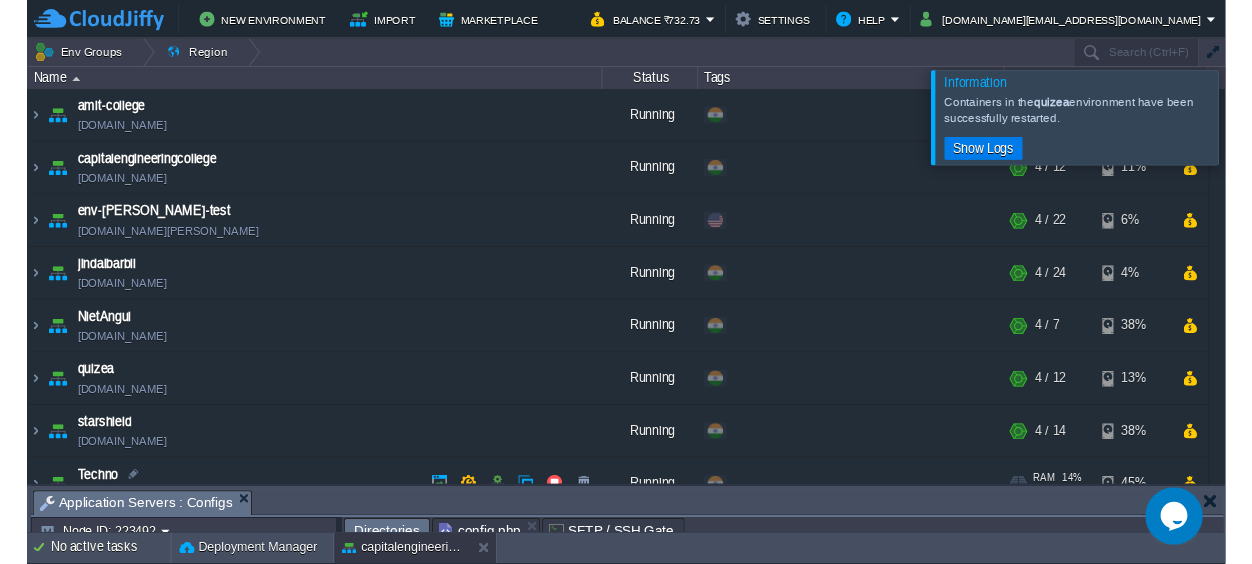 scroll, scrollTop: 137, scrollLeft: 0, axis: vertical 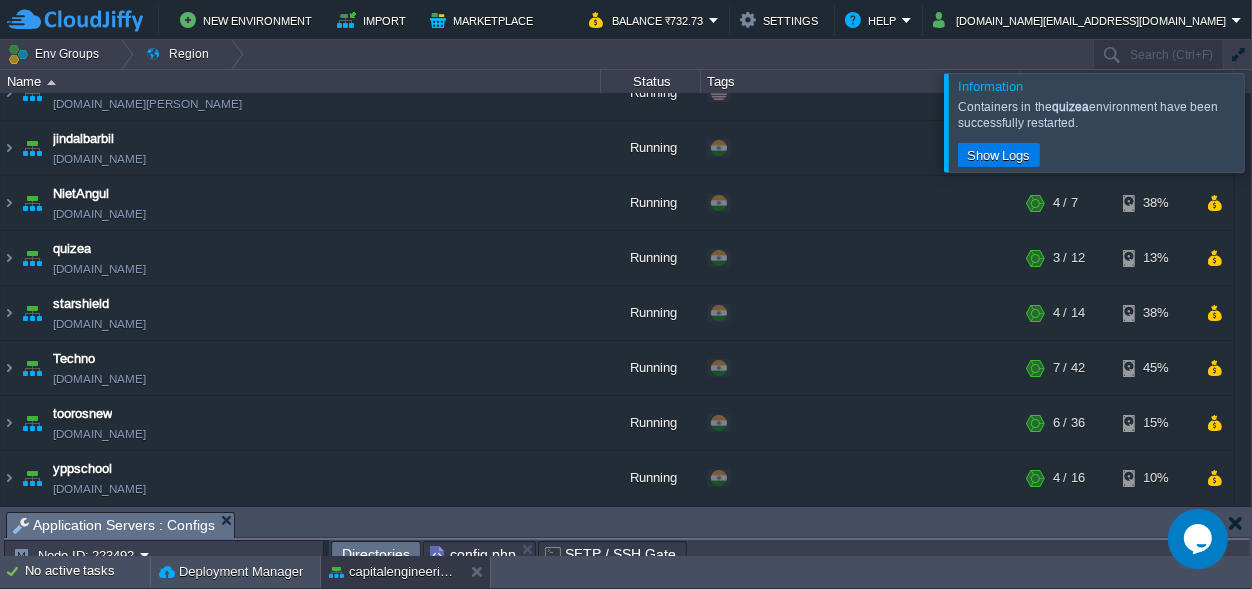 click at bounding box center (1276, 122) 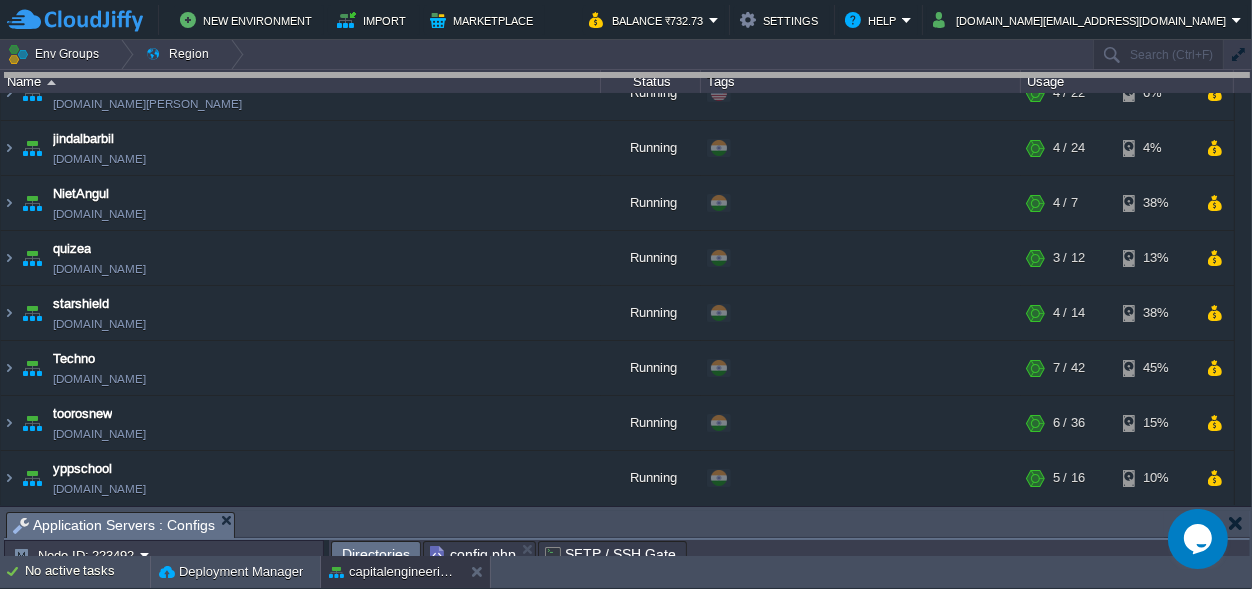 drag, startPoint x: 702, startPoint y: 526, endPoint x: 839, endPoint y: -78, distance: 619.3424 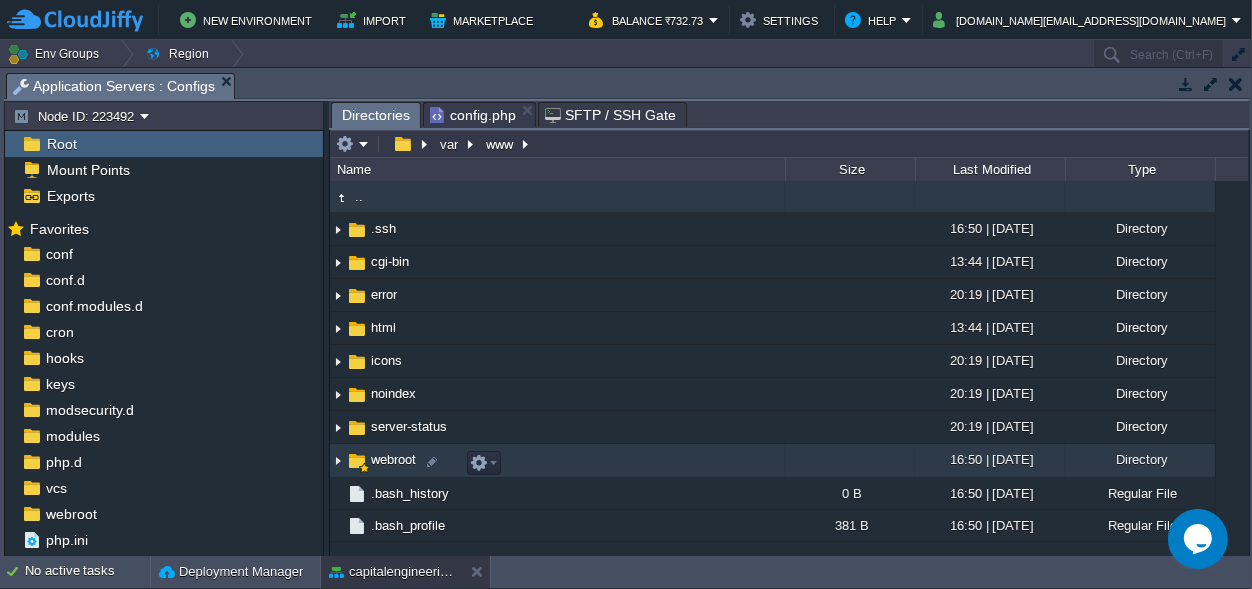 click on "webroot" at bounding box center [393, 459] 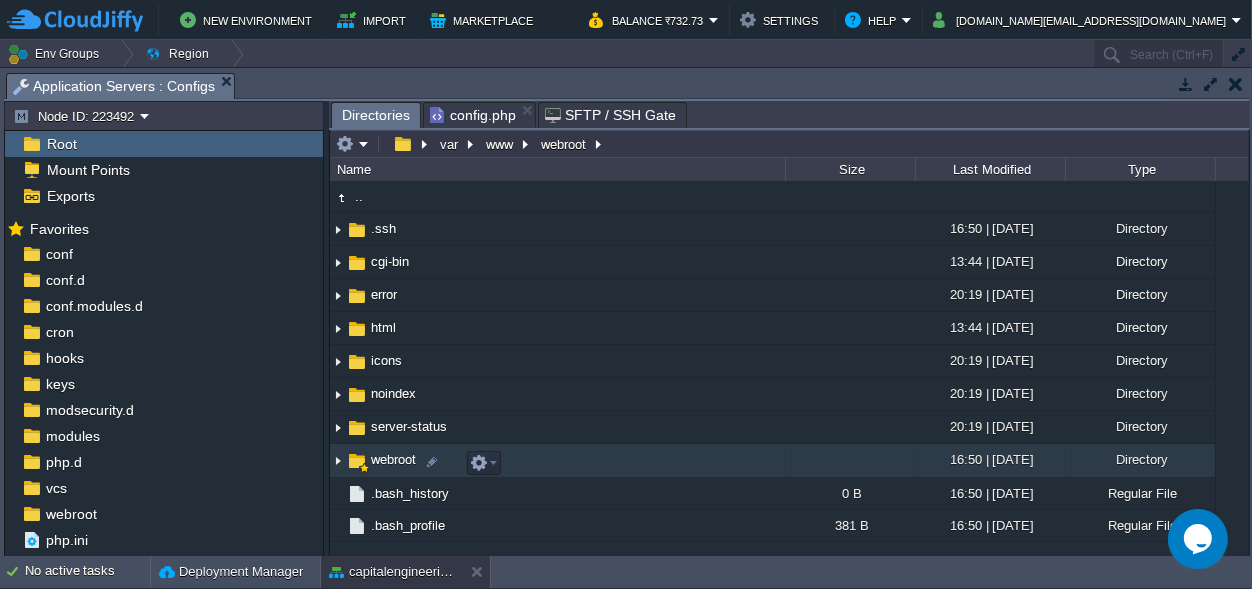click on "webroot" at bounding box center [393, 459] 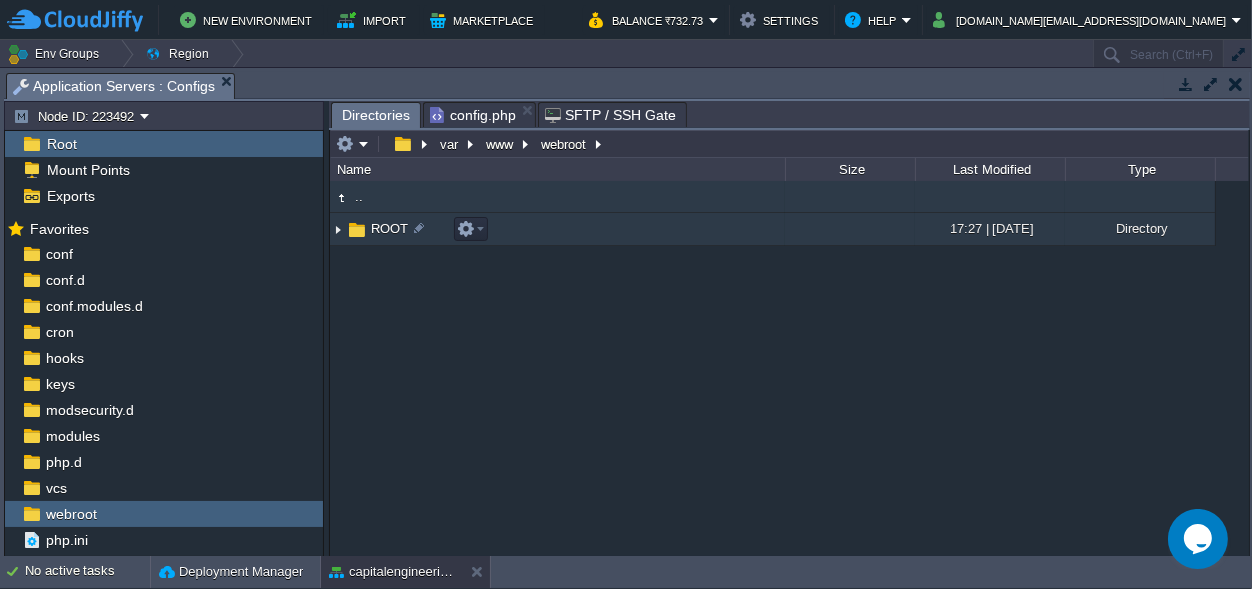 click on "ROOT" at bounding box center (389, 228) 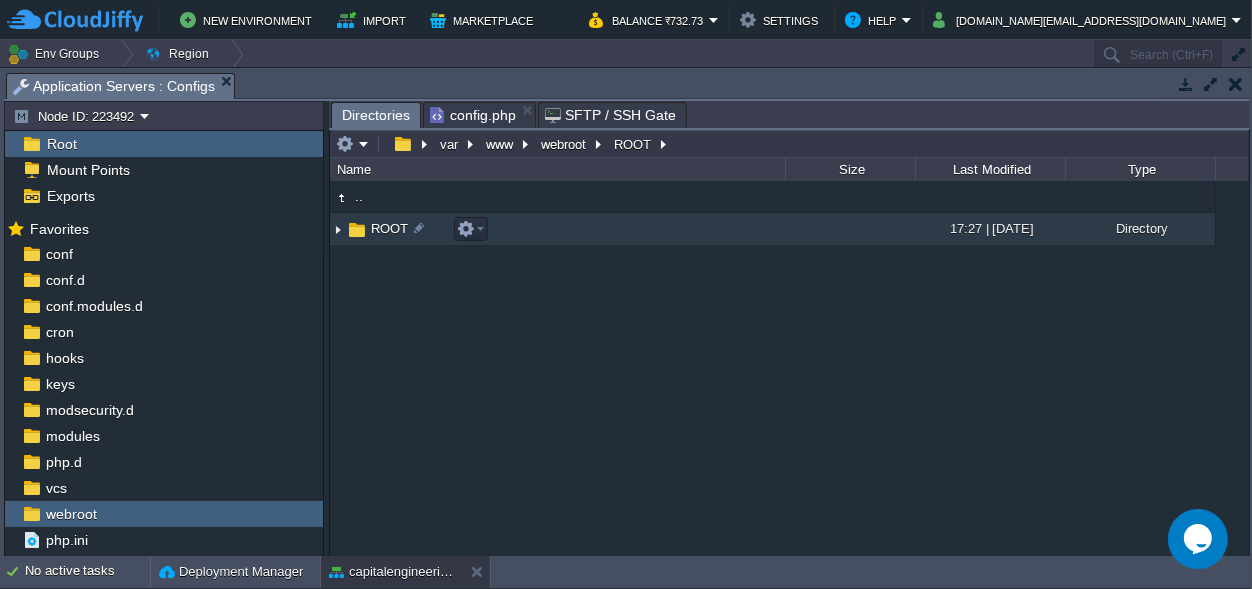 click on "ROOT" at bounding box center (389, 228) 